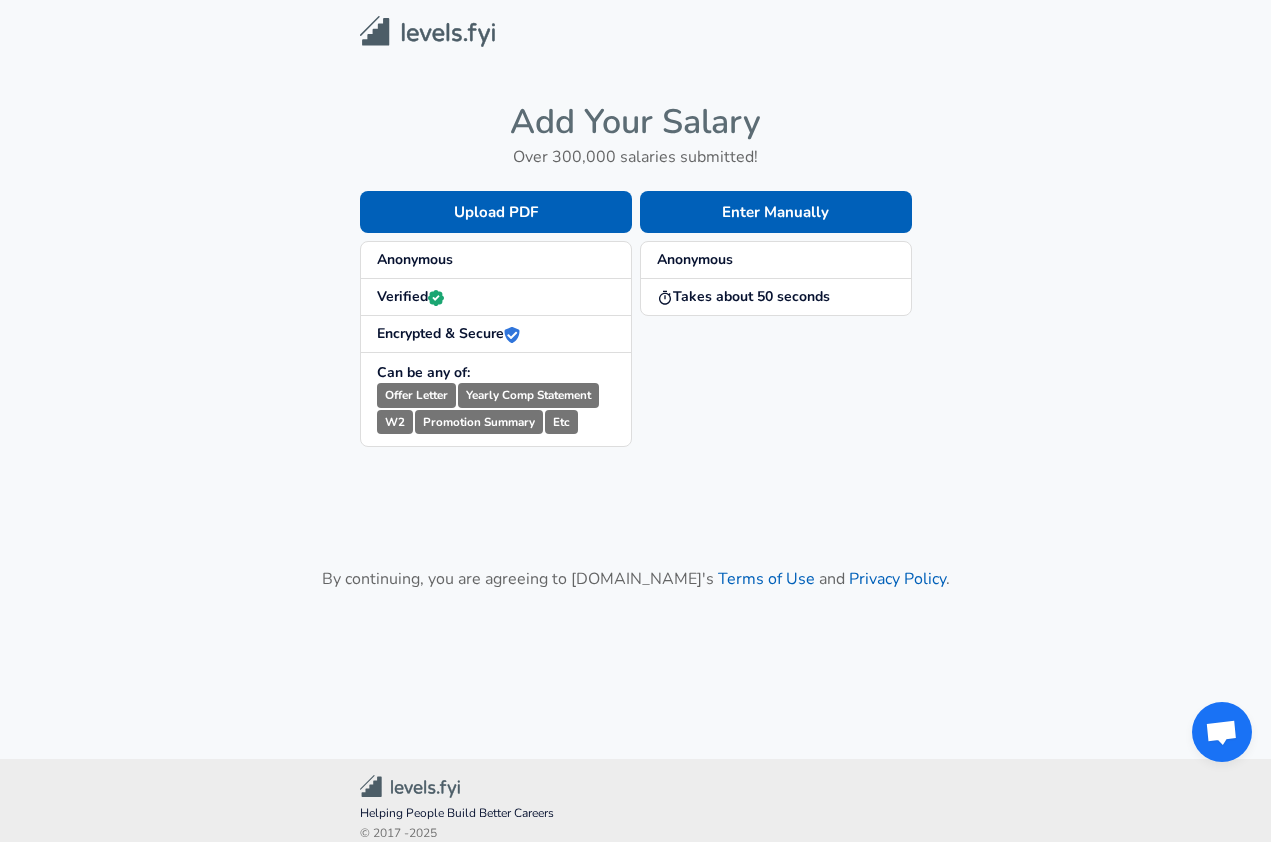 scroll, scrollTop: 14, scrollLeft: 0, axis: vertical 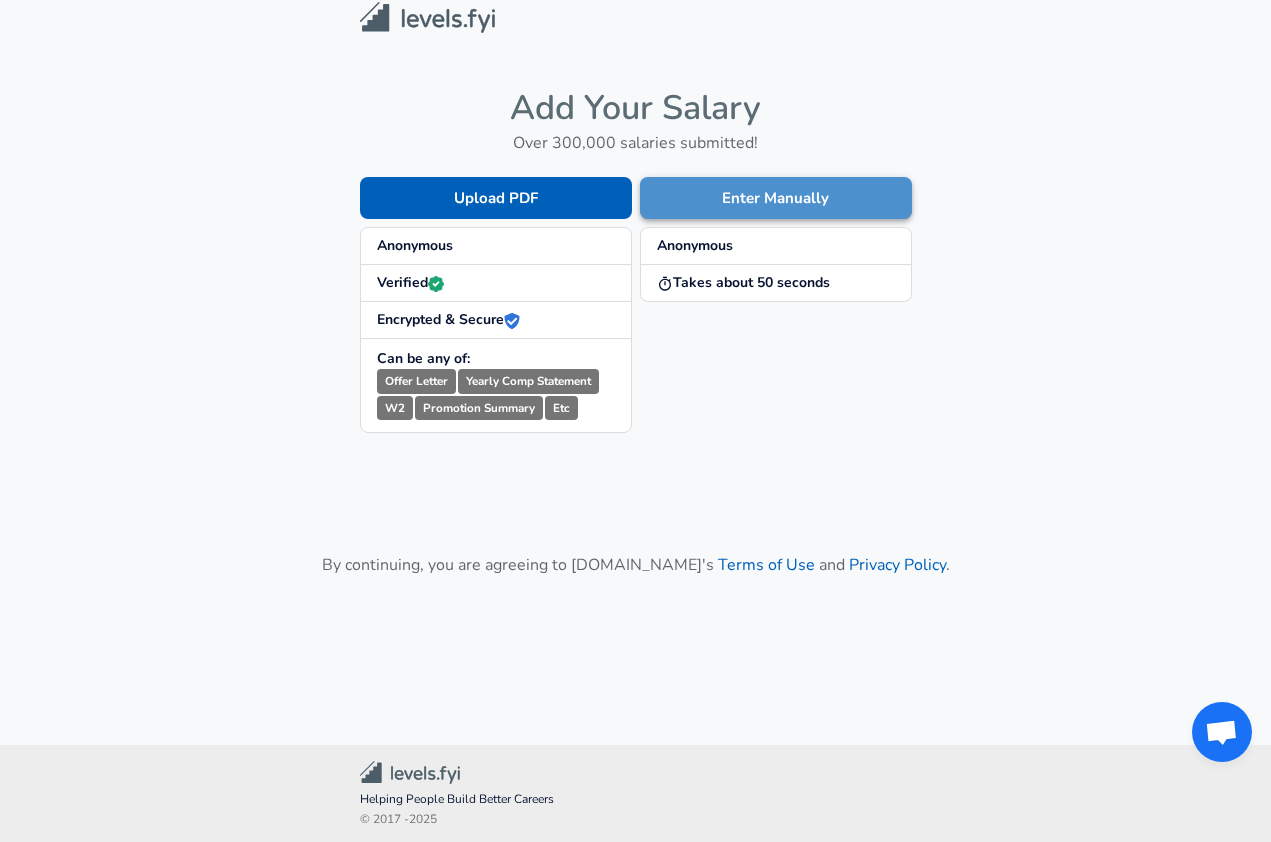 click on "Enter Manually" at bounding box center [776, 198] 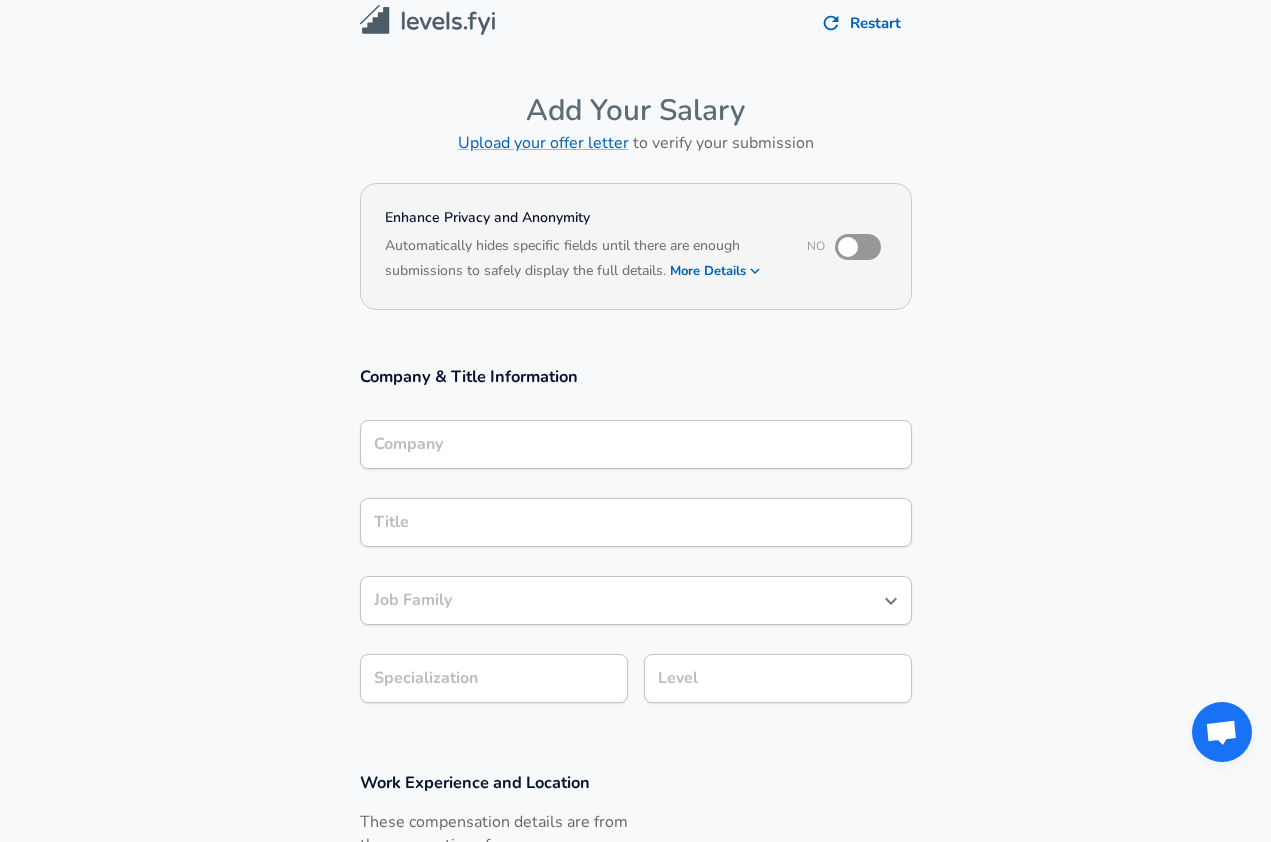 click on "Company" at bounding box center (636, 444) 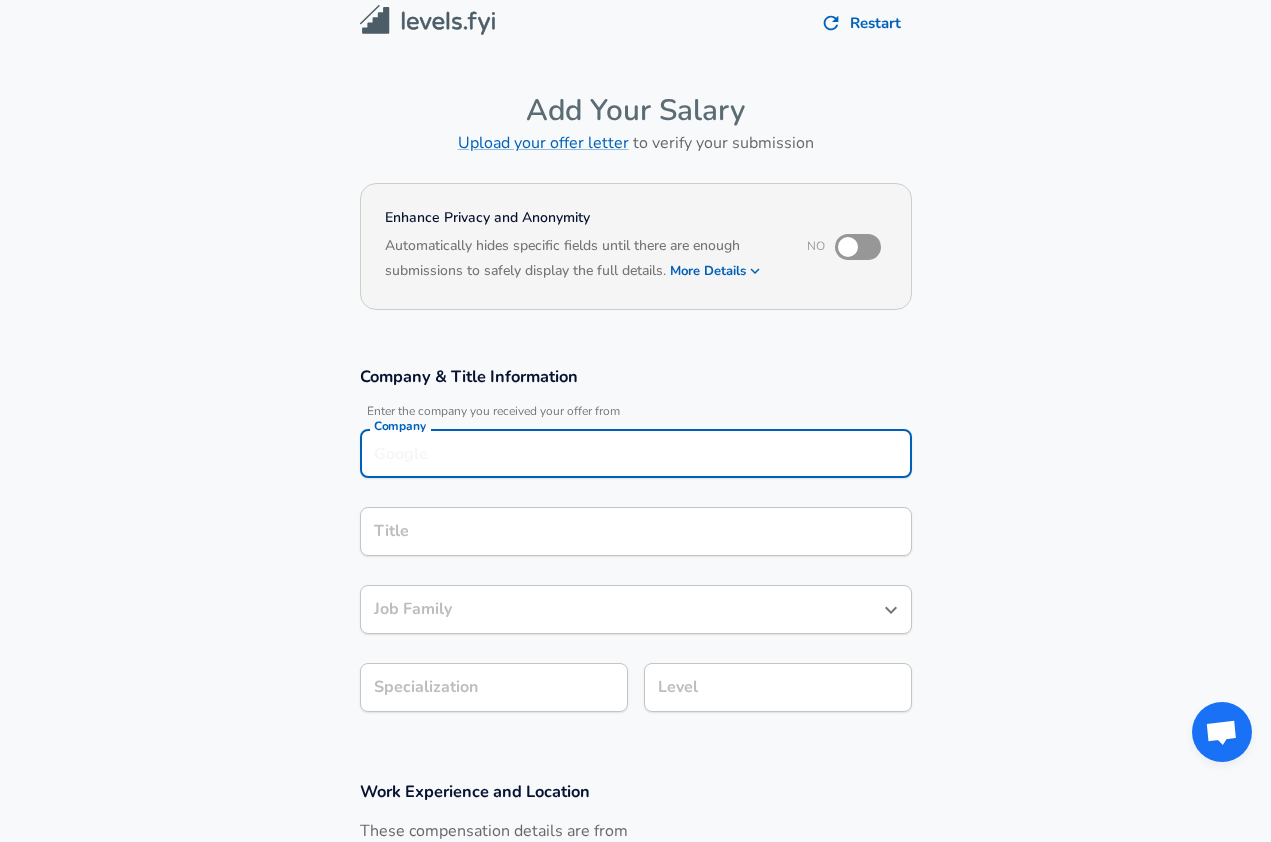 scroll, scrollTop: 34, scrollLeft: 0, axis: vertical 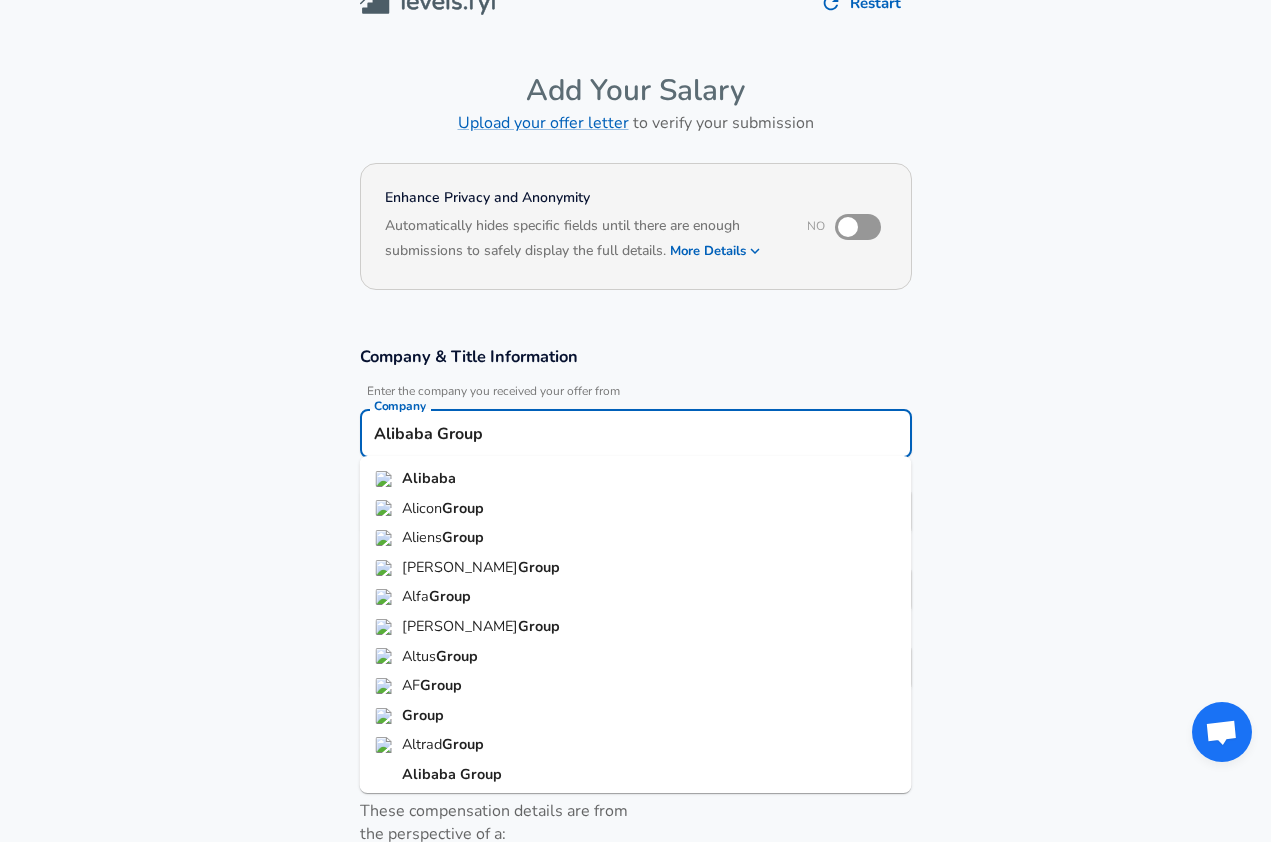 click on "Alicon  Group" at bounding box center [636, 509] 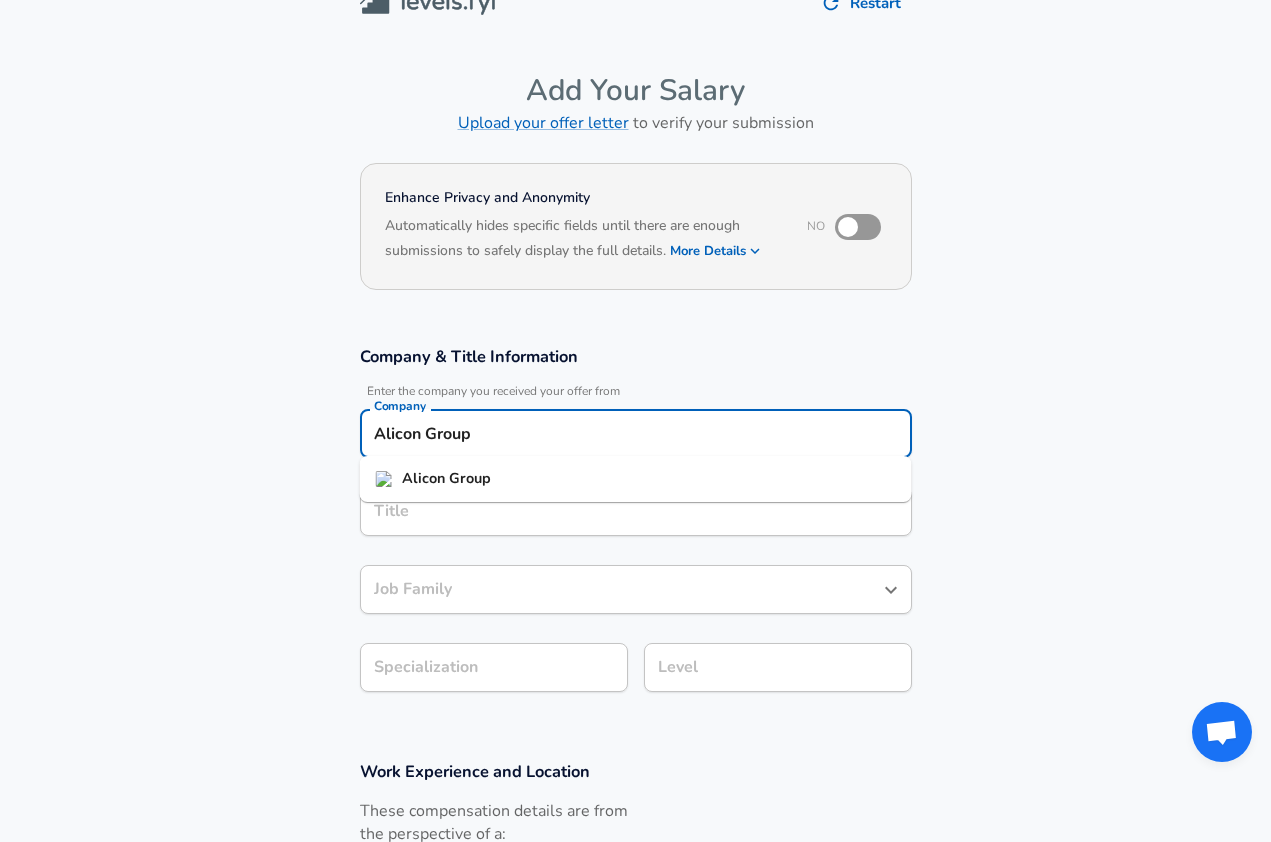 drag, startPoint x: 502, startPoint y: 429, endPoint x: 201, endPoint y: 413, distance: 301.42496 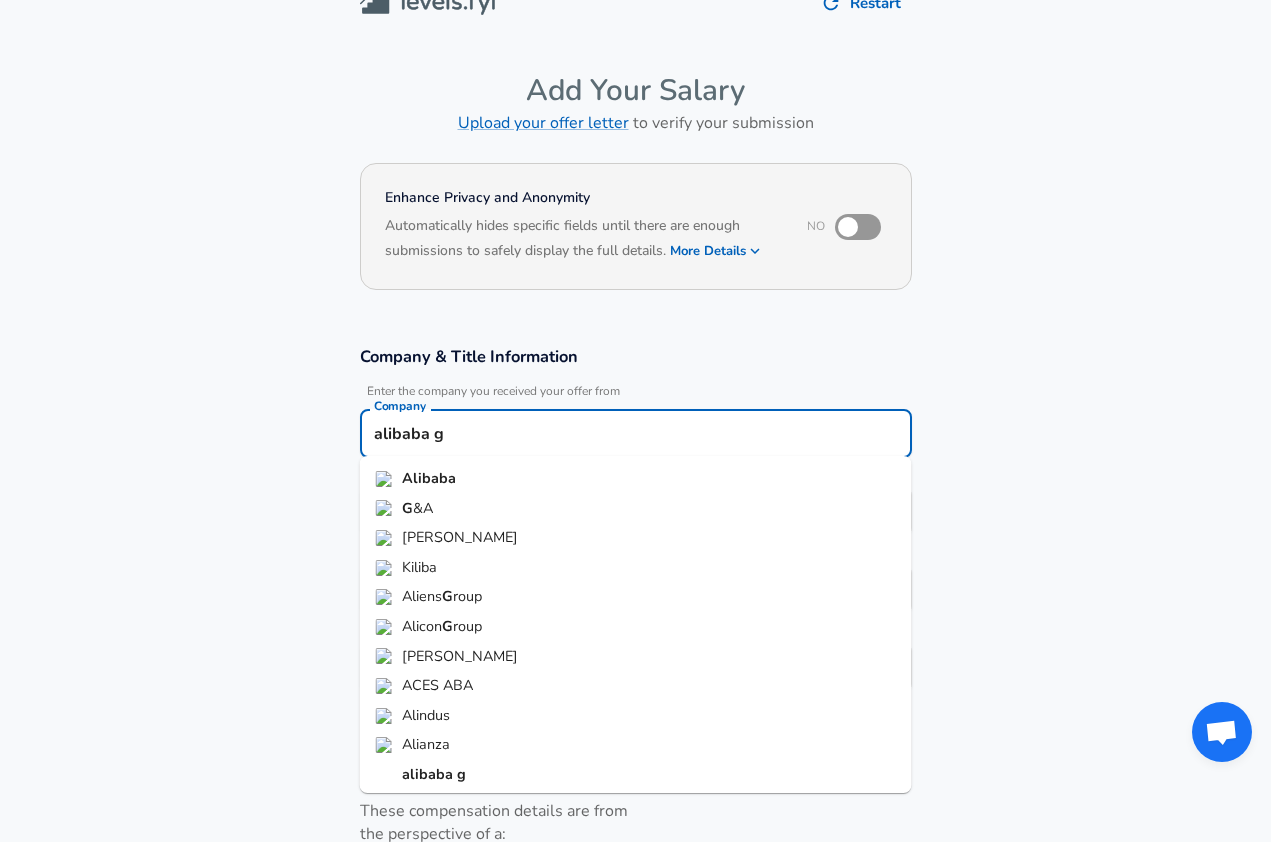 click on "Alibaba" at bounding box center (429, 478) 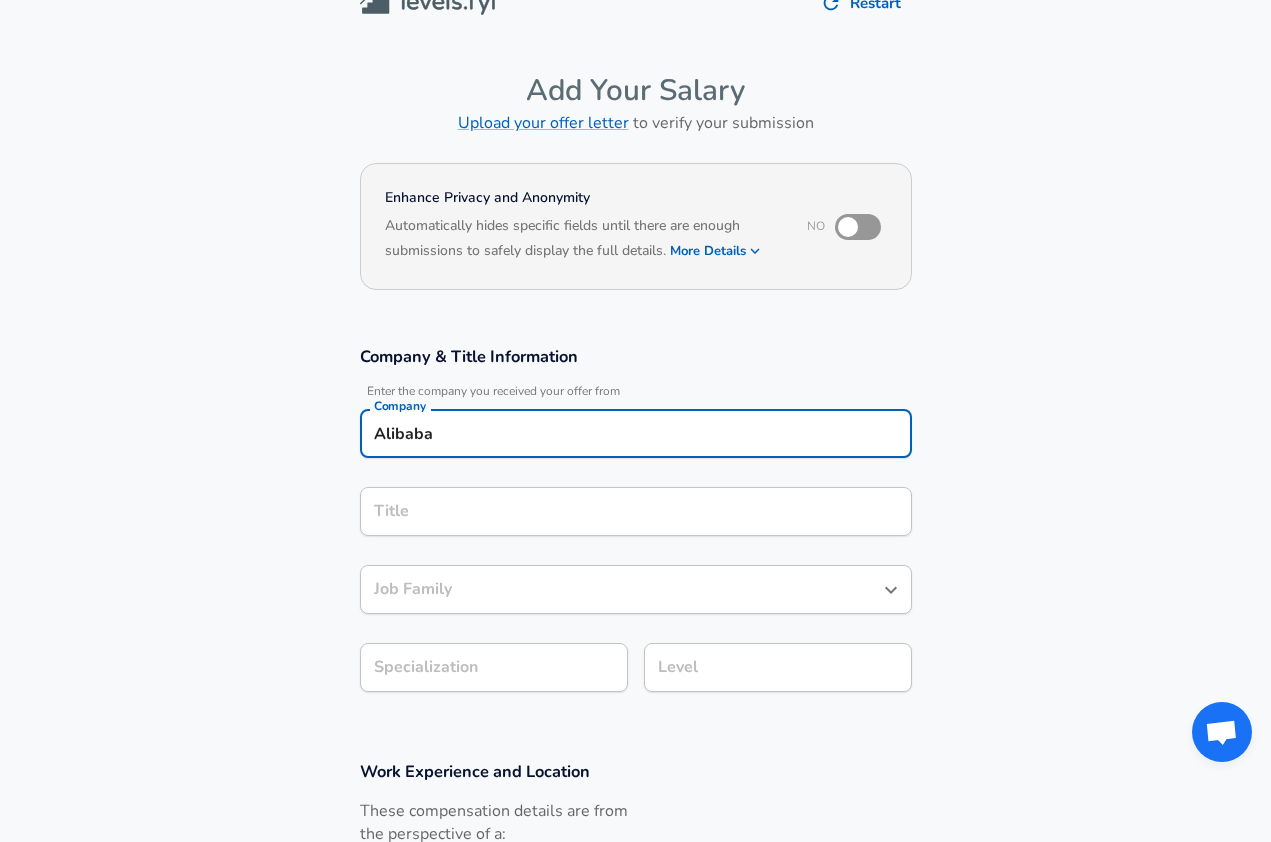 click on "Title" at bounding box center [636, 511] 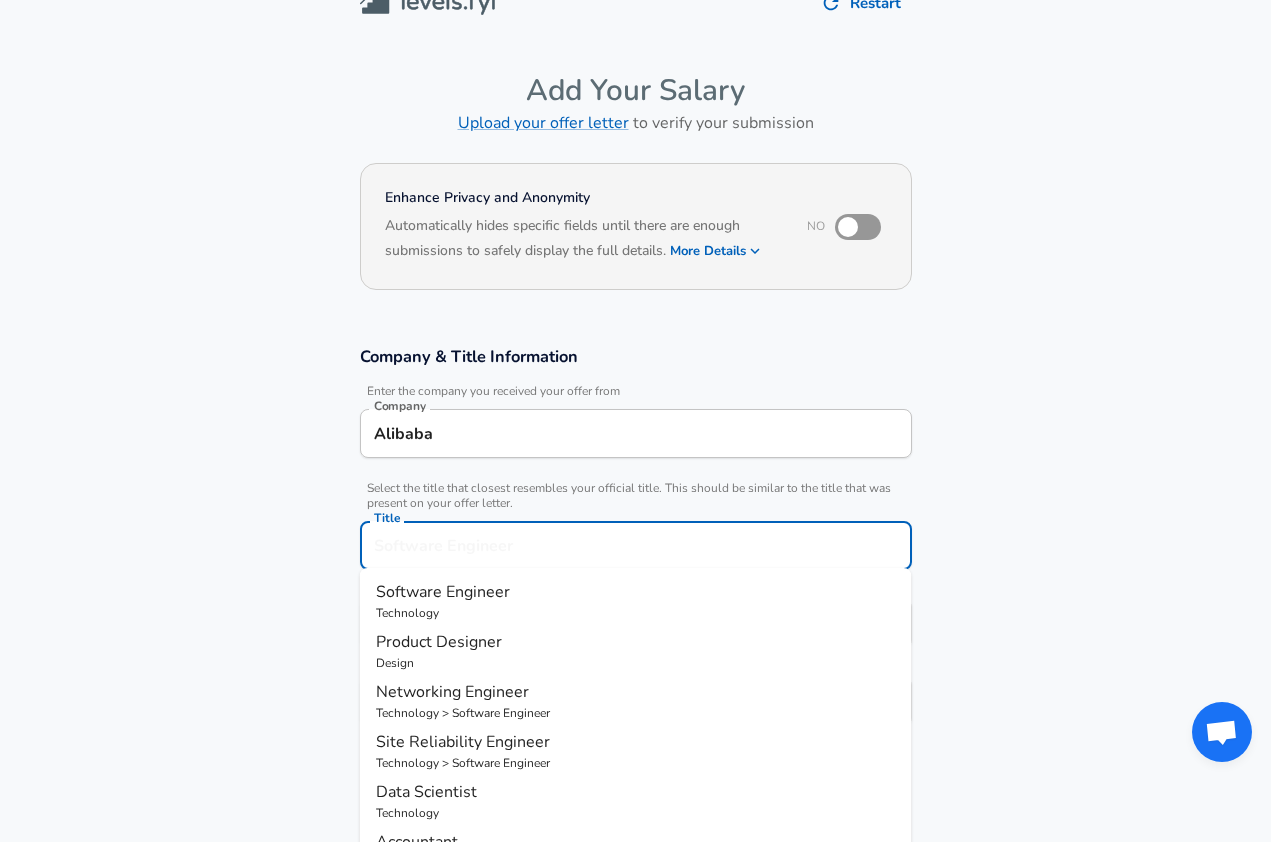 scroll, scrollTop: 74, scrollLeft: 0, axis: vertical 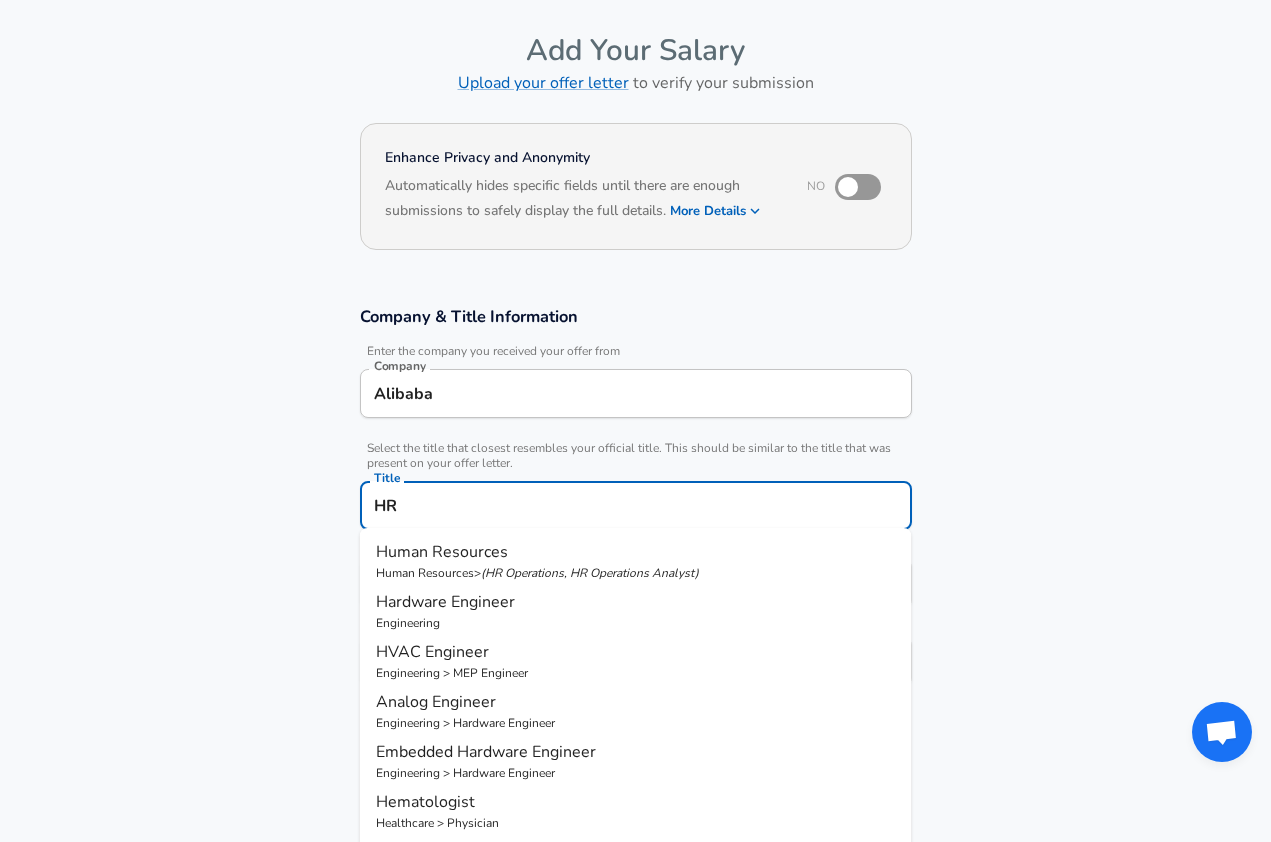 click on "Human Resources" at bounding box center (442, 552) 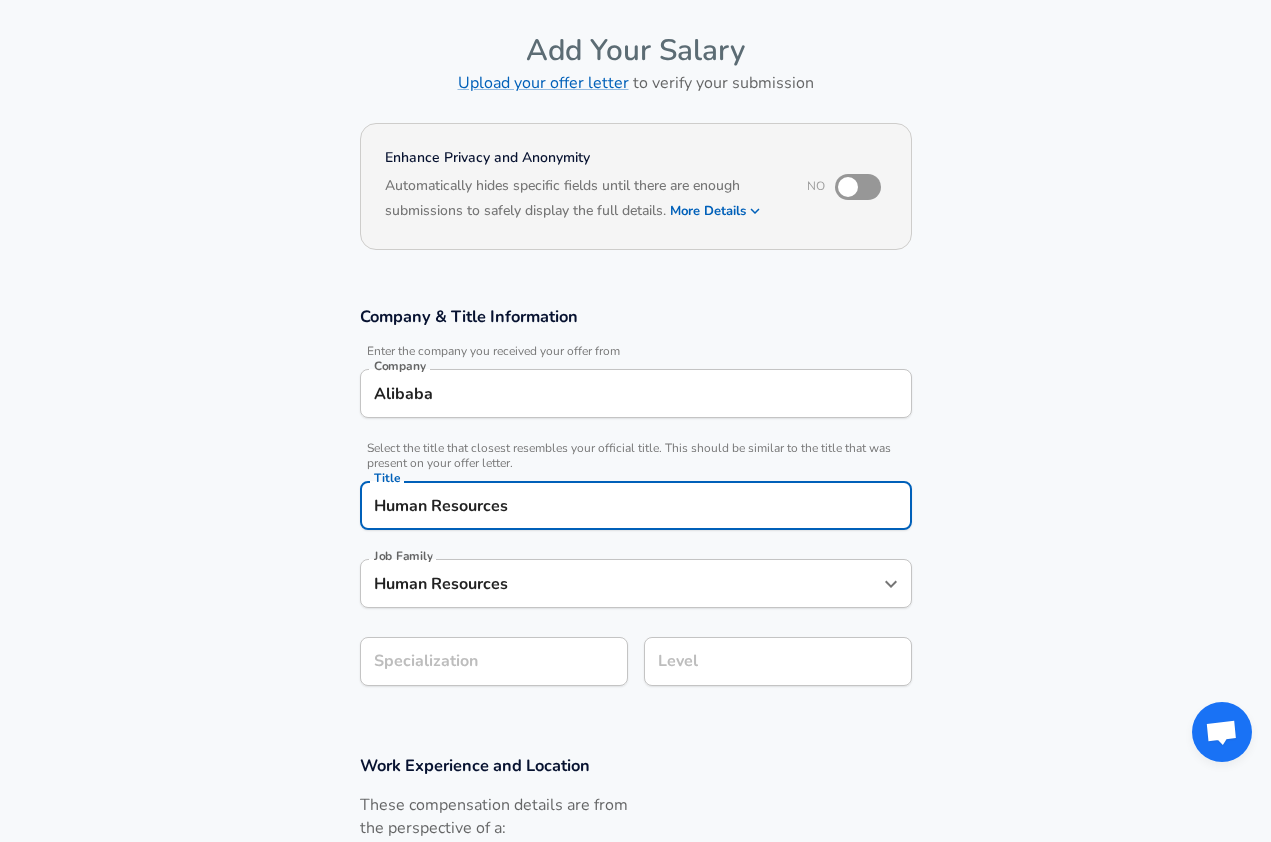 click on "Company & Title Information   Enter the company you received your offer from Company Alibaba Company   Select the title that closest resembles your official title. This should be similar to the title that was present on your offer letter. Title Human Resources Title Job Family Human Resources Job Family Specialization Specialization Level Level" at bounding box center (635, 506) 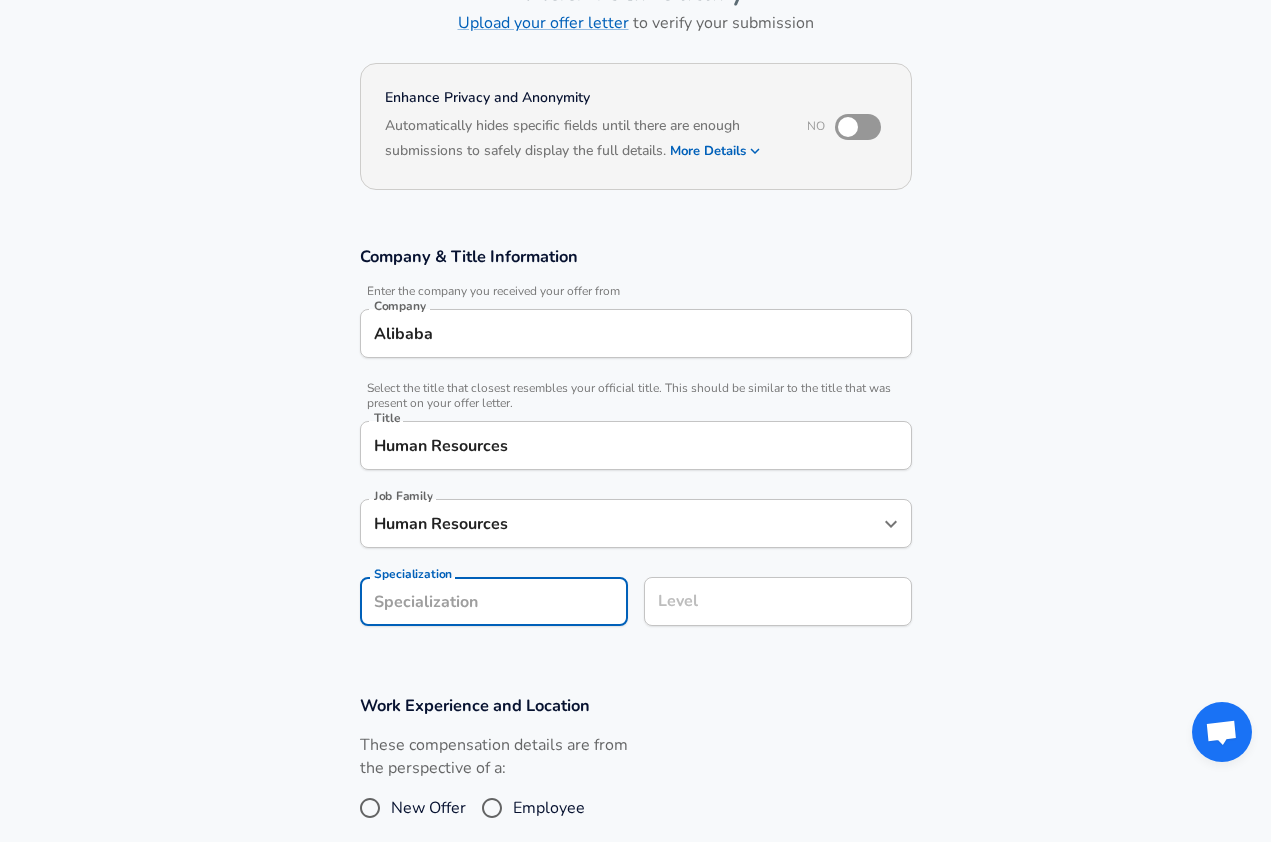 click on "Level" at bounding box center (778, 601) 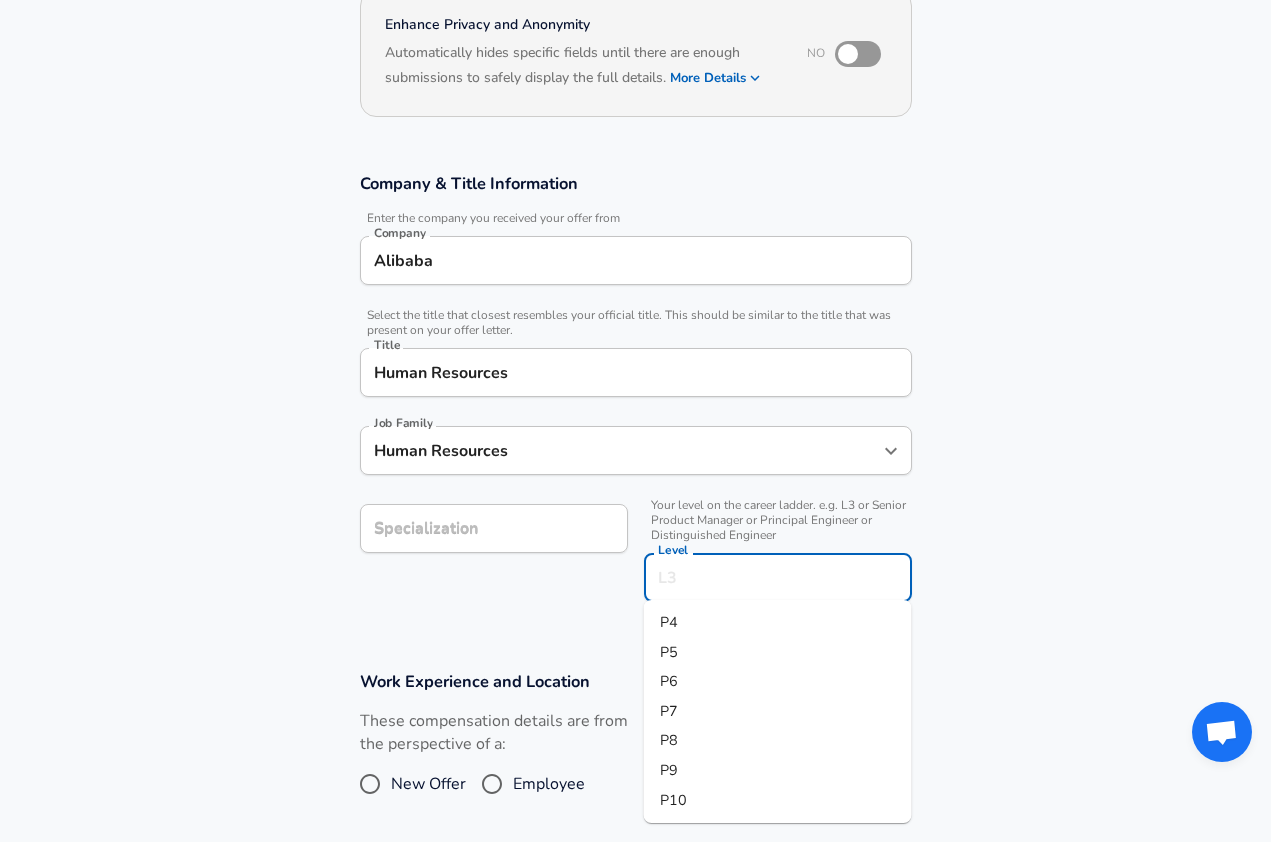 scroll, scrollTop: 207, scrollLeft: 0, axis: vertical 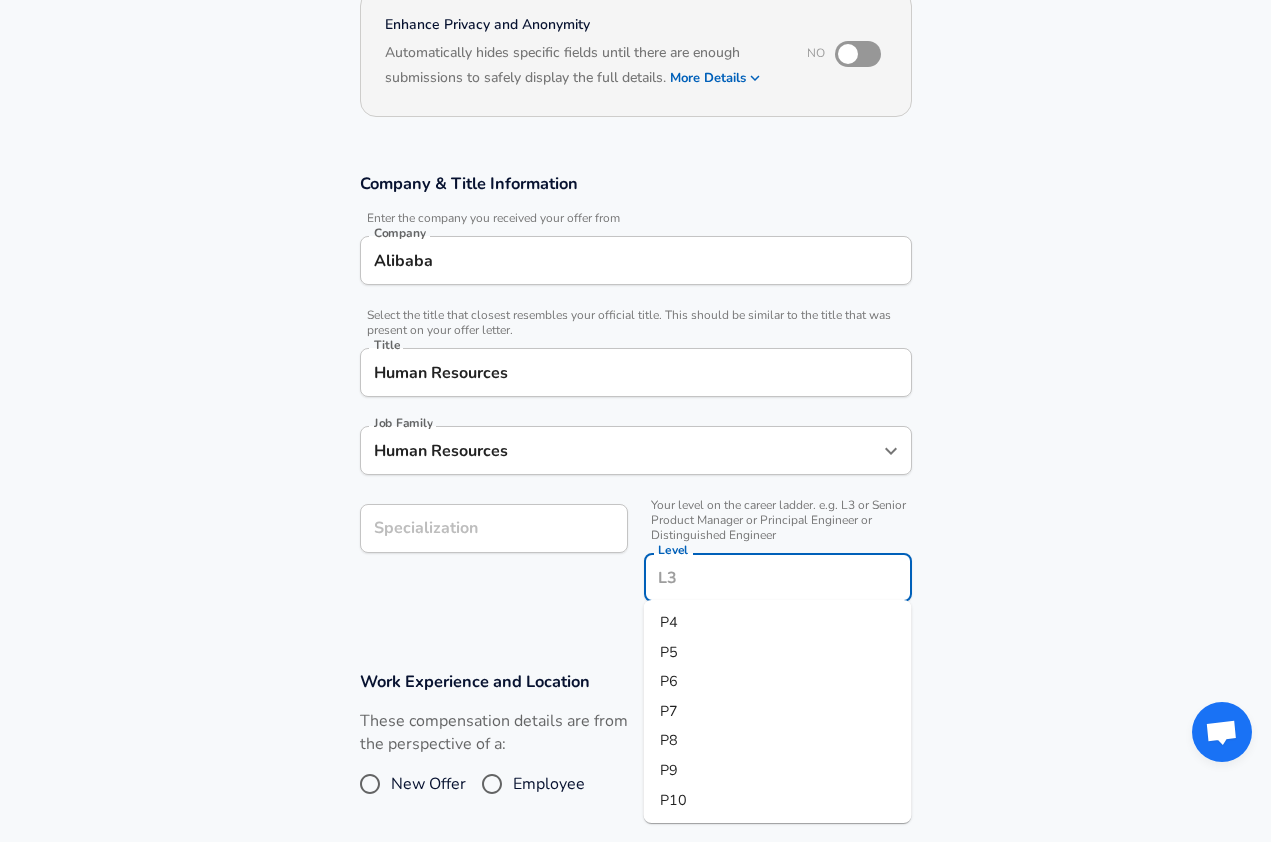 click on "P7" at bounding box center [778, 712] 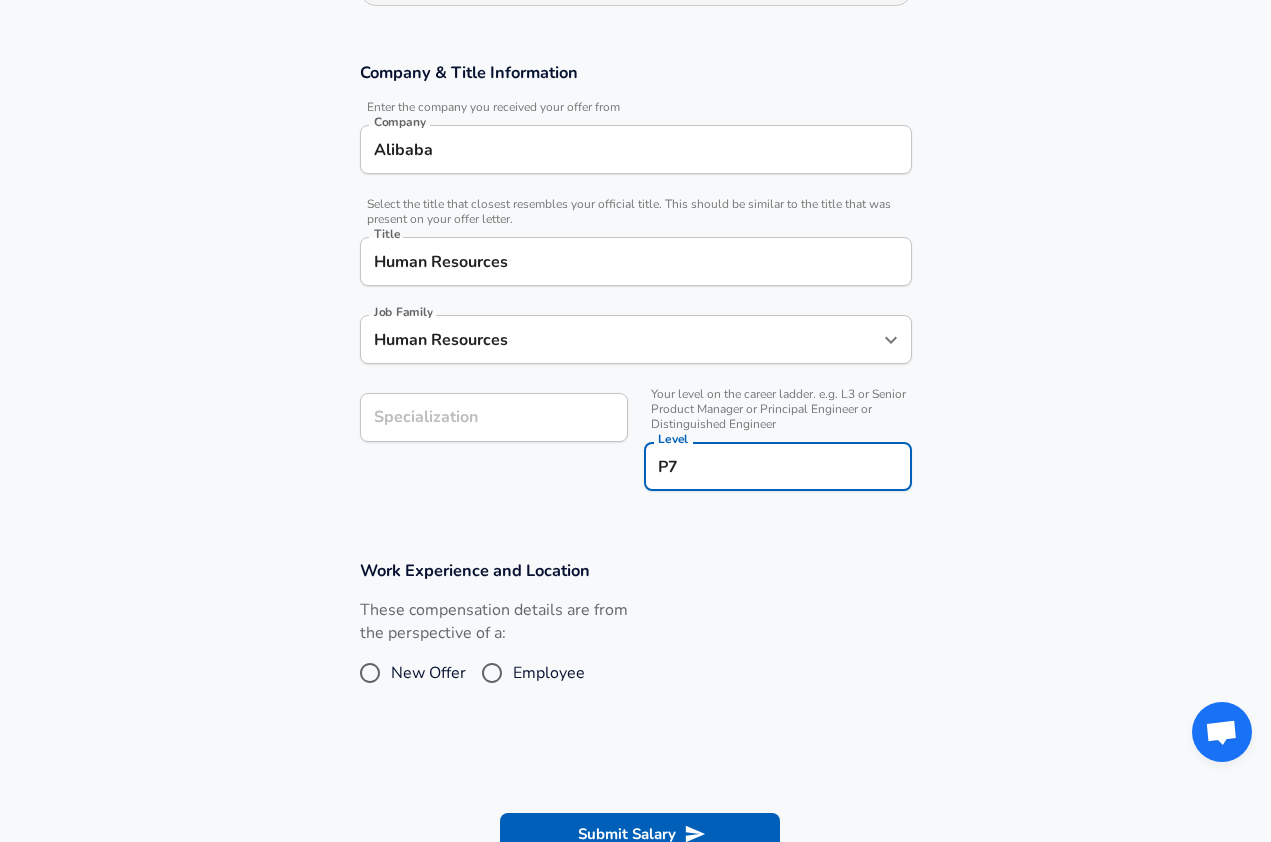scroll, scrollTop: 405, scrollLeft: 0, axis: vertical 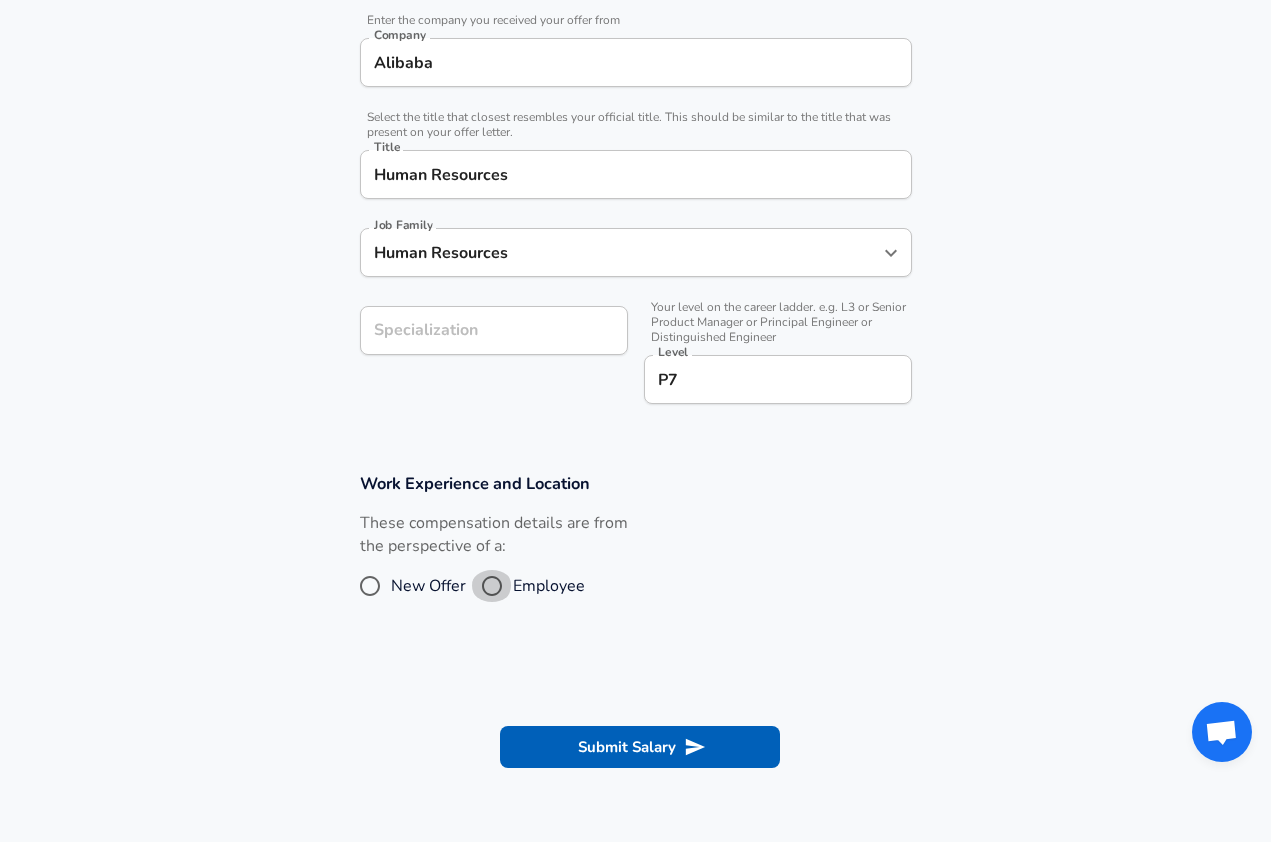 click on "Employee" at bounding box center (492, 586) 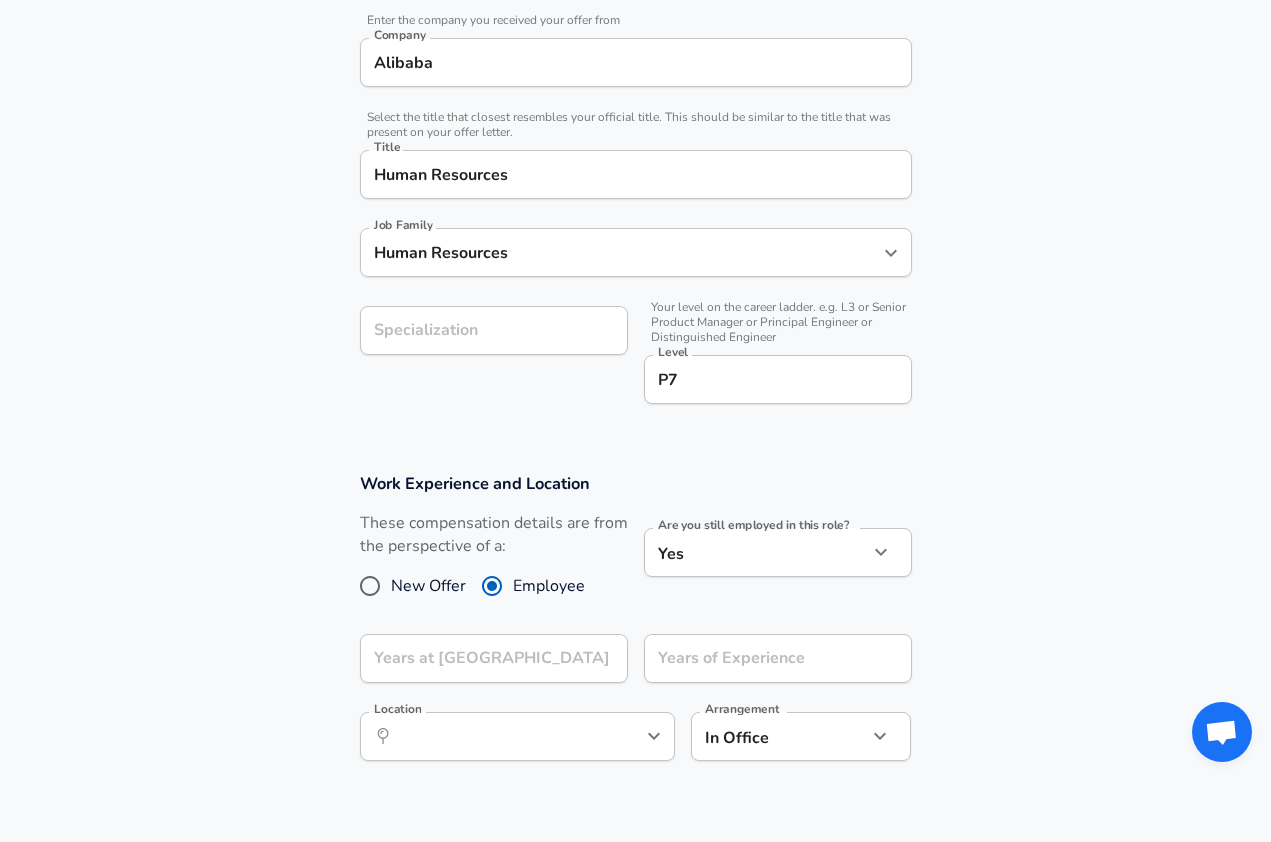 click on "Restart Add Your Salary Upload your offer letter   to verify your submission Enhance Privacy and Anonymity No Automatically hides specific fields until there are enough submissions to safely display the full details.   More Details Based on your submission and the data points that we have already collected, we will automatically hide and anonymize specific fields if there aren't enough data points to remain sufficiently anonymous. Company & Title Information   Enter the company you received your offer from Company Alibaba Company   Select the title that closest resembles your official title. This should be similar to the title that was present on your offer letter. Title Human Resources Title Job Family Human Resources Job Family Specialization Specialization   Your level on the career ladder. e.g. L3 or Senior Product Manager or Principal Engineer or Distinguished Engineer Level P7 Level Work Experience and Location These compensation details are from the perspective of a: New Offer Employee Yes yes Location" at bounding box center (635, 16) 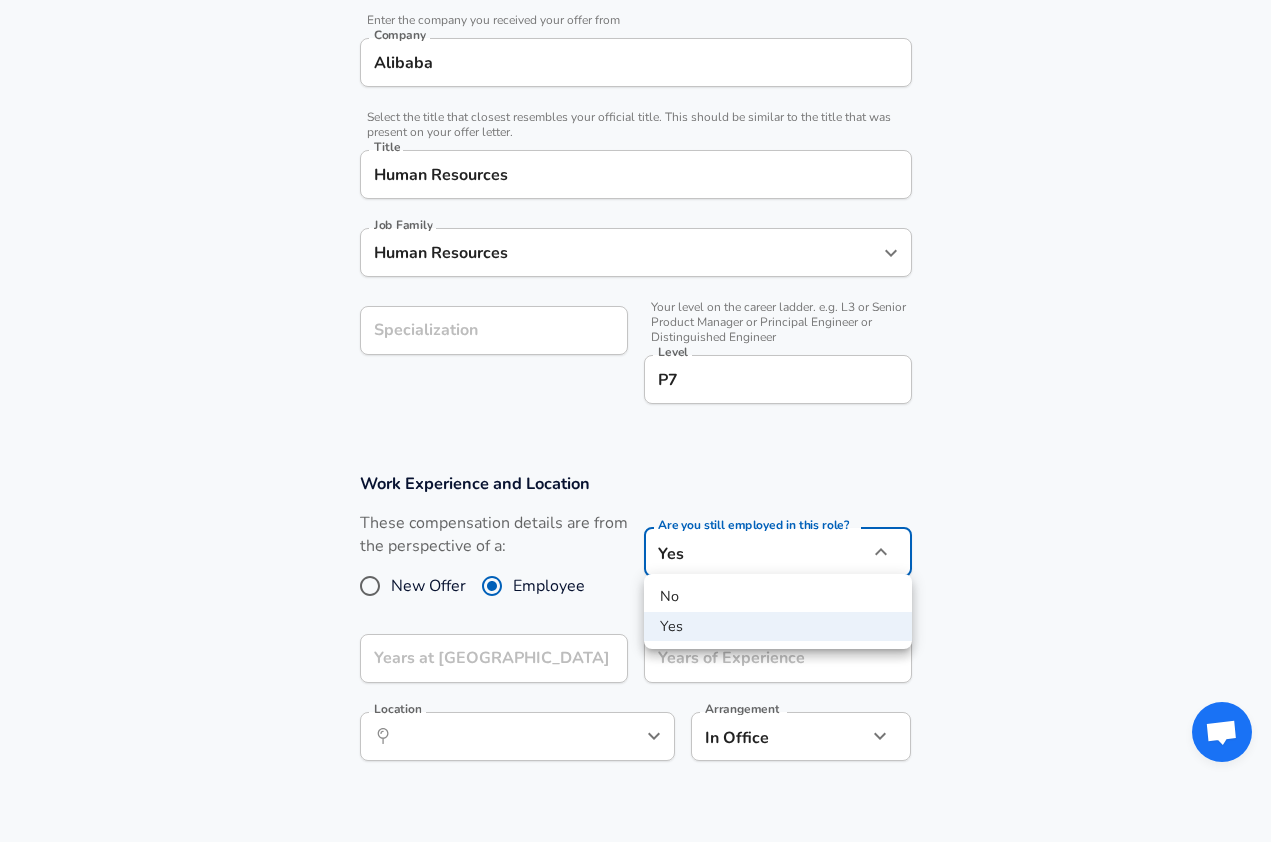 click on "No" at bounding box center (778, 597) 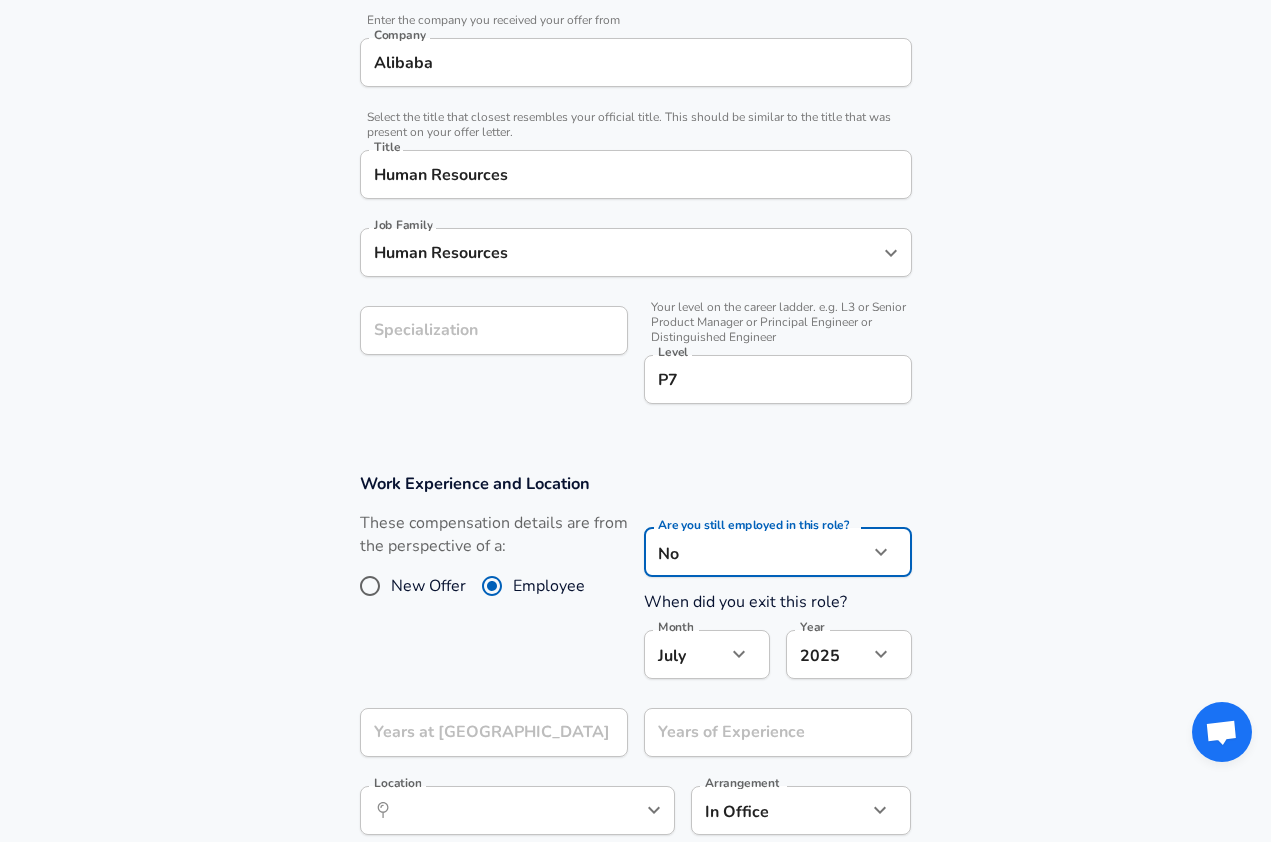 type on "no" 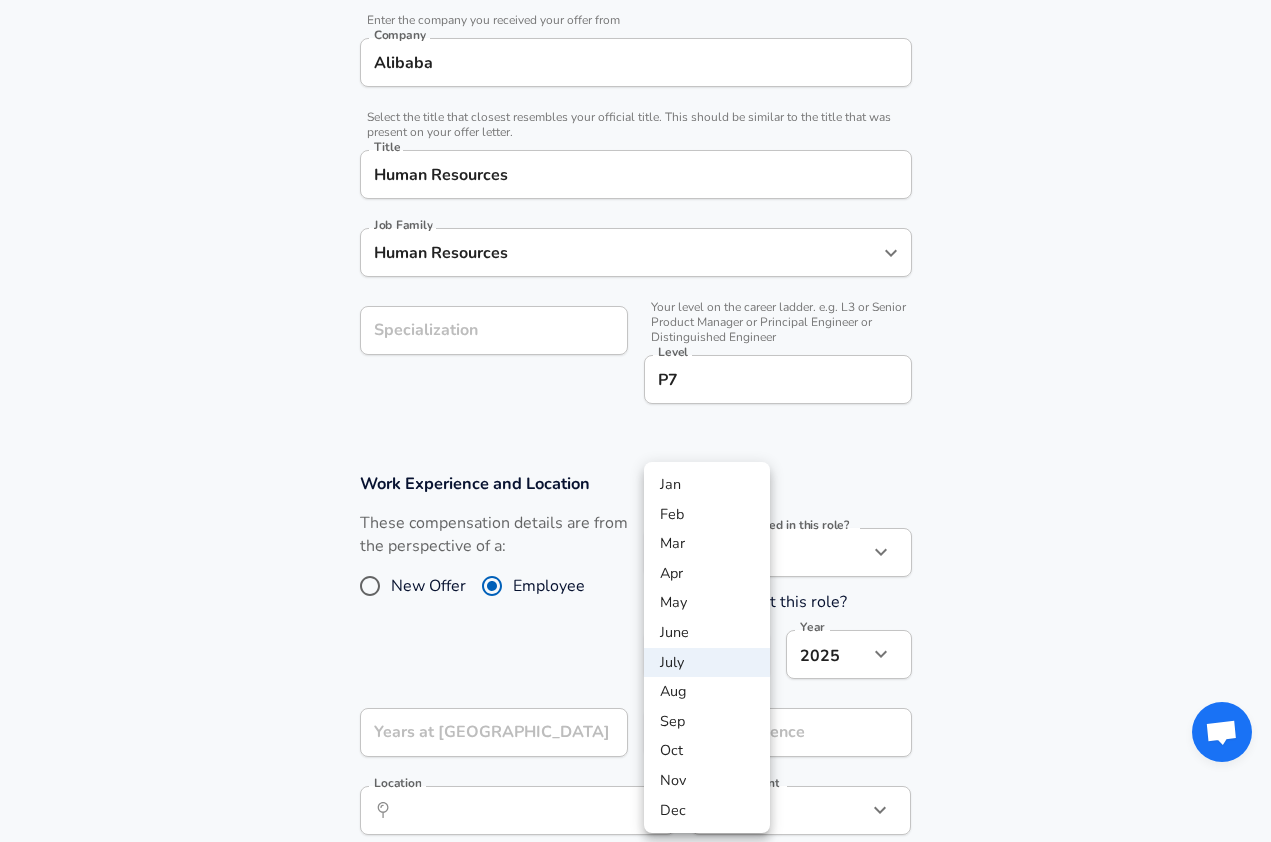 click on "Dec" at bounding box center (707, 811) 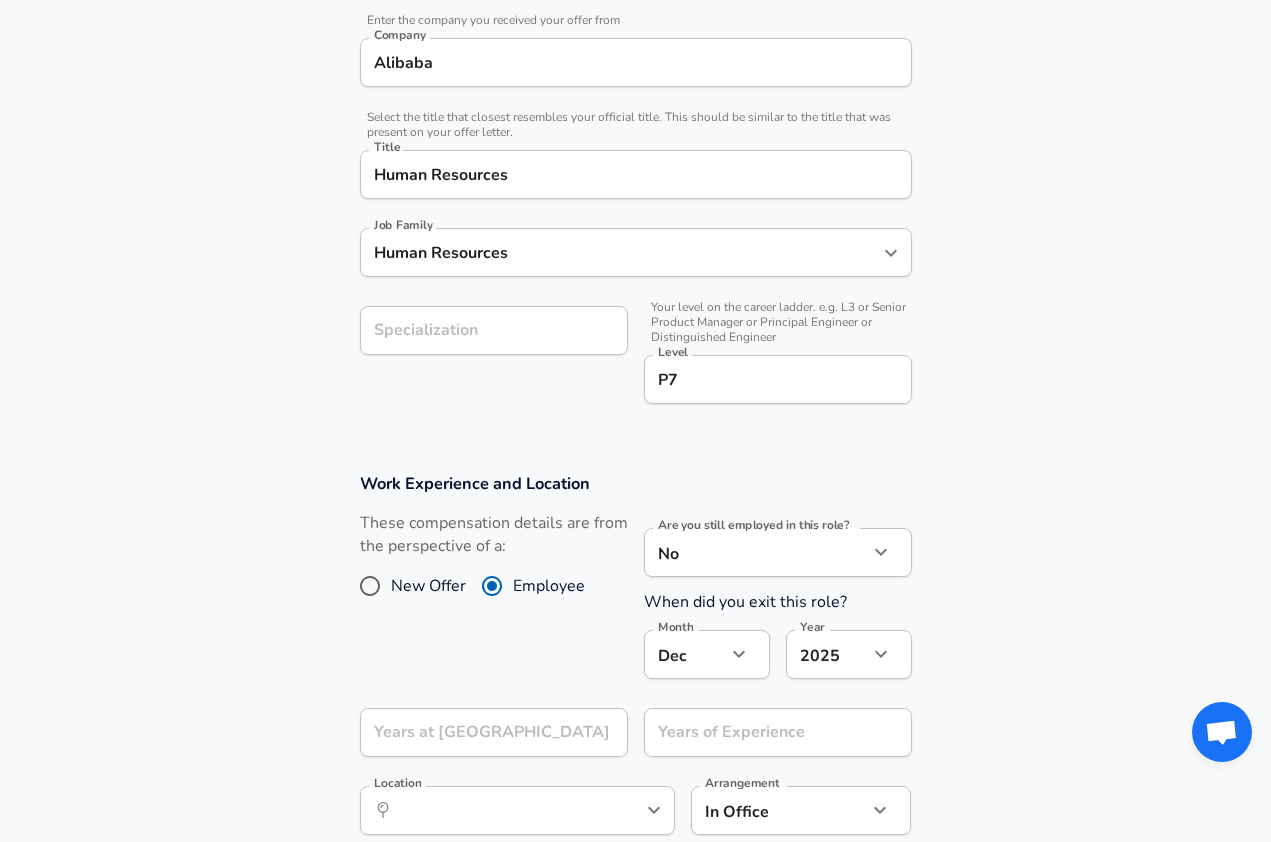 click 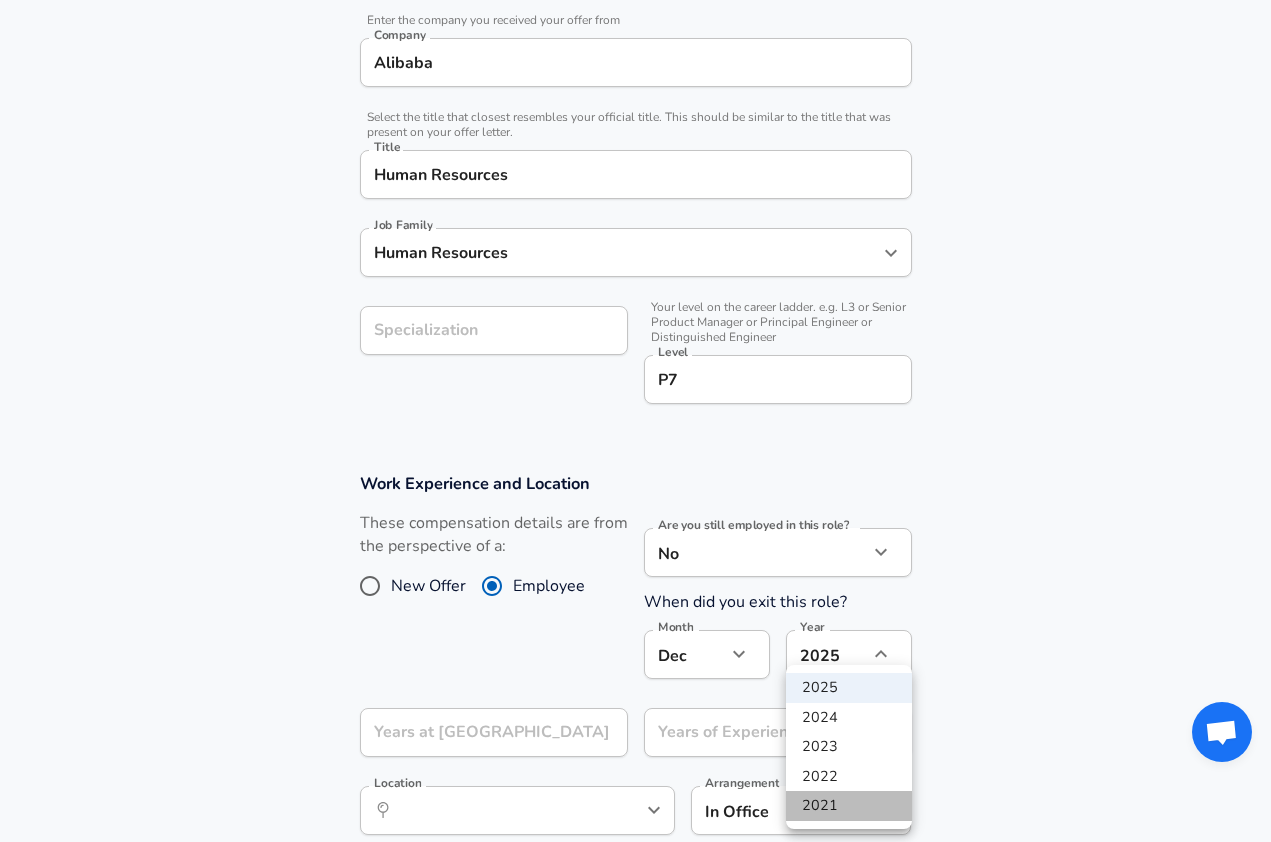 click on "2021" at bounding box center [849, 806] 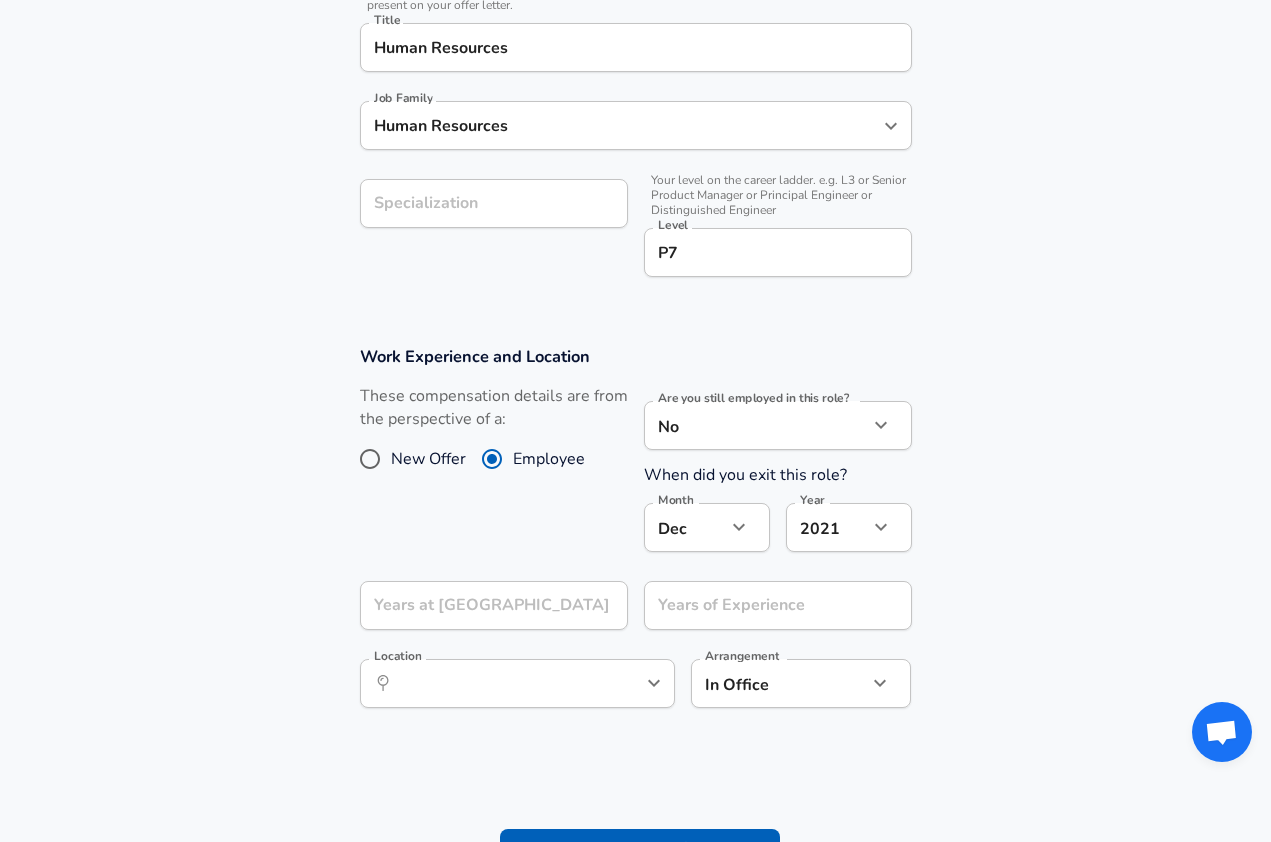 scroll, scrollTop: 661, scrollLeft: 0, axis: vertical 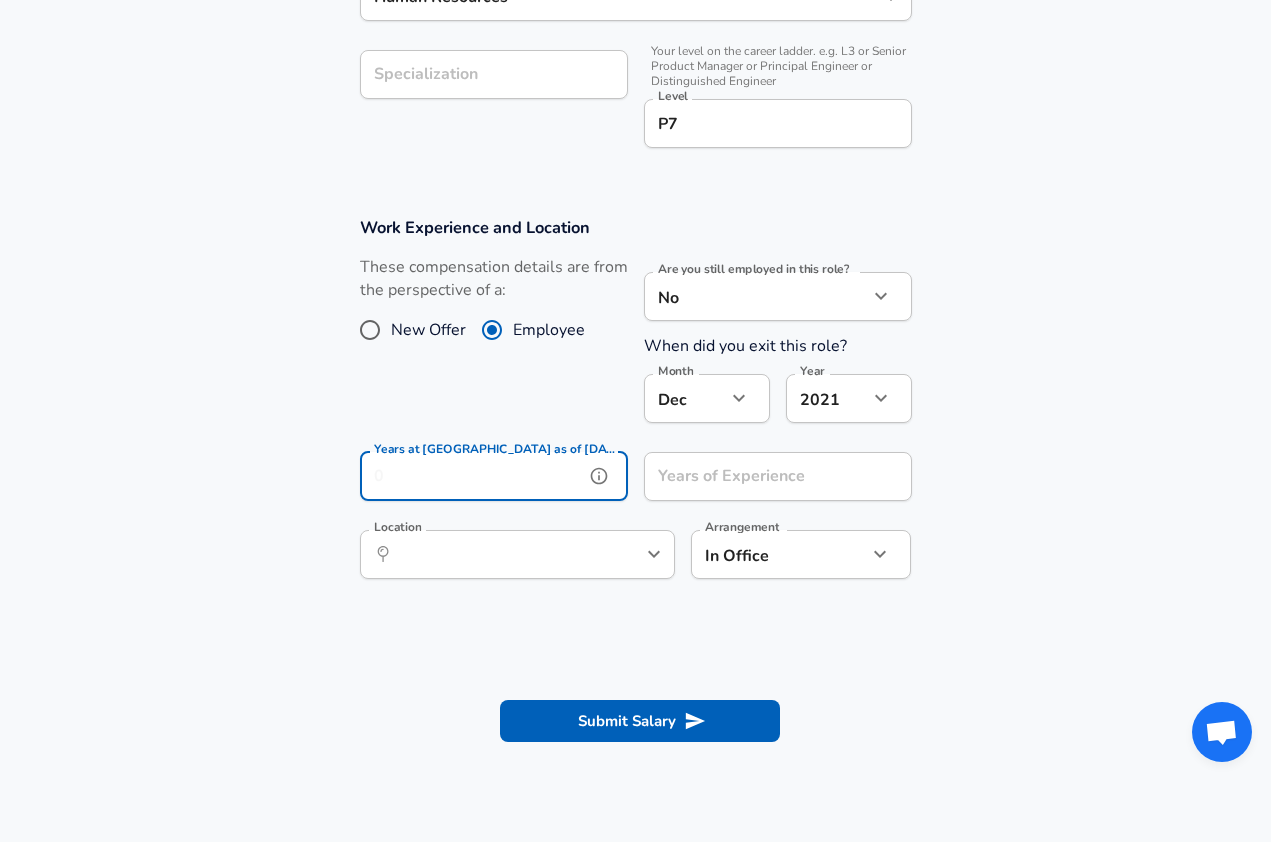 click on "Years at [GEOGRAPHIC_DATA] as of [DATE]" at bounding box center [472, 476] 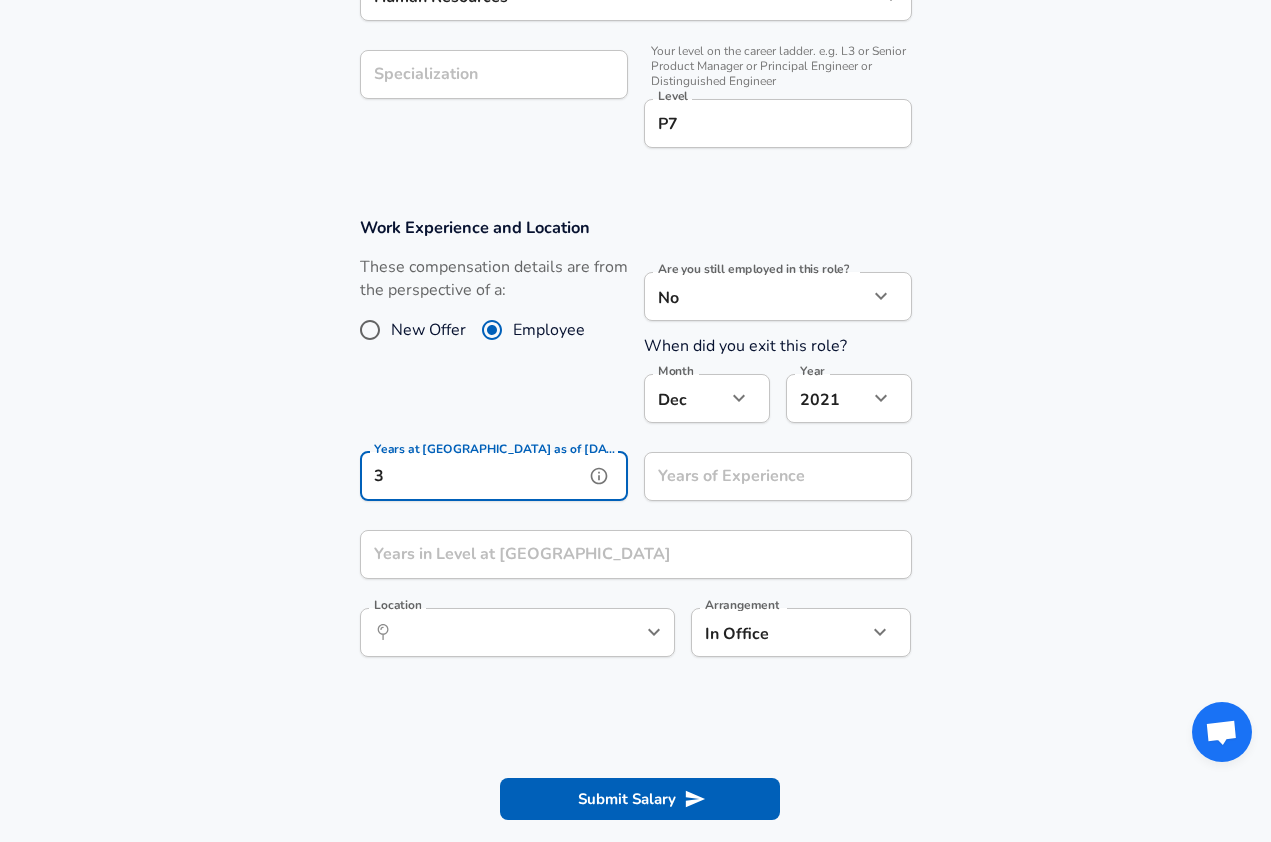 type on "3" 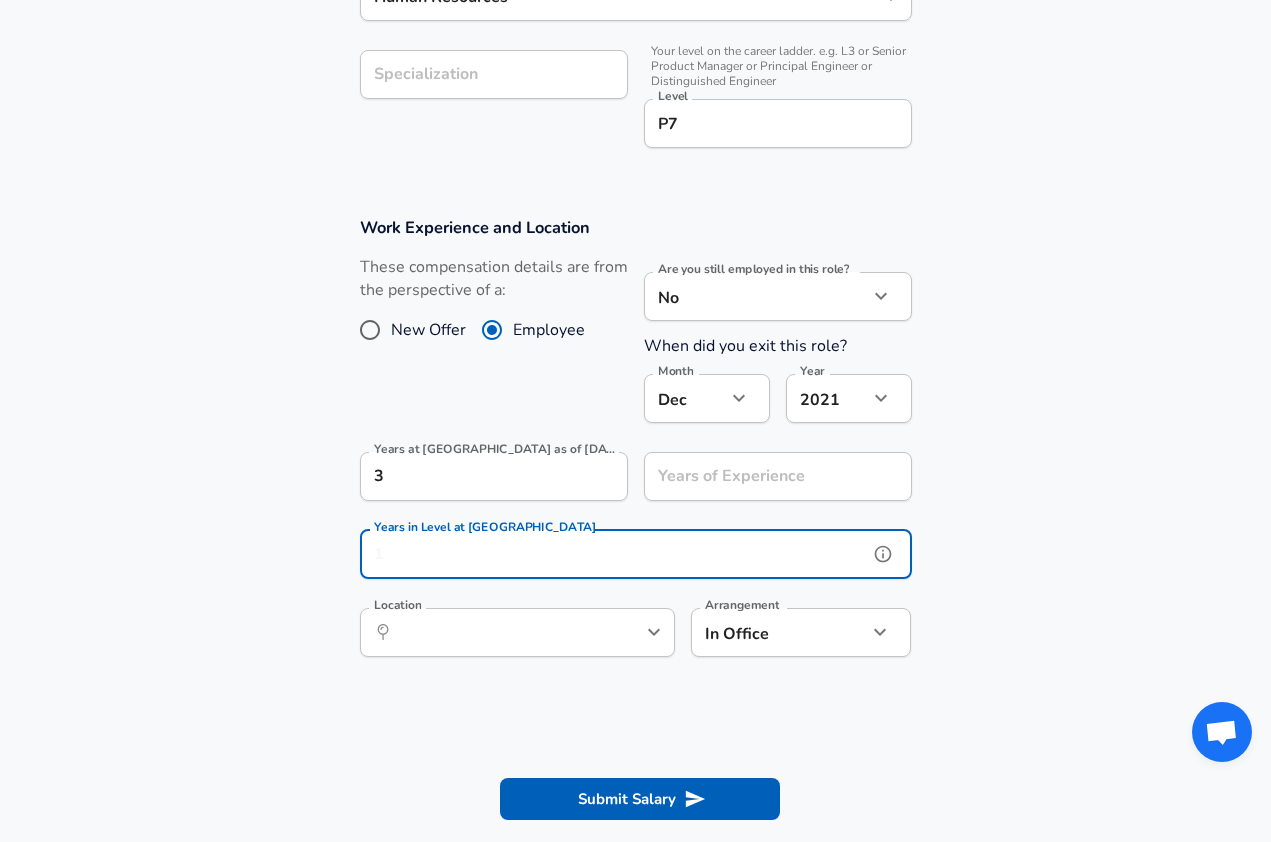 click on "Years in Level at [GEOGRAPHIC_DATA]" at bounding box center [614, 554] 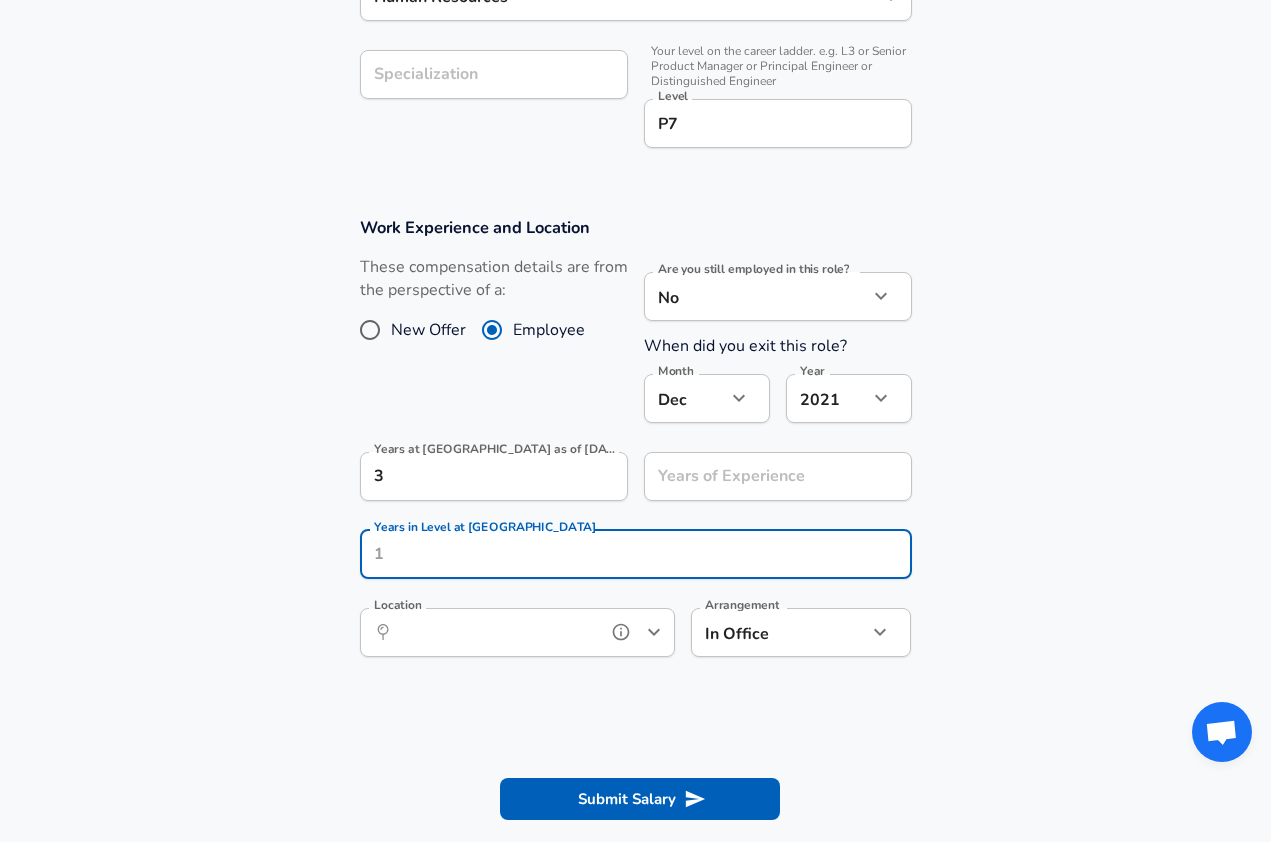 click on "​ Location" at bounding box center [517, 632] 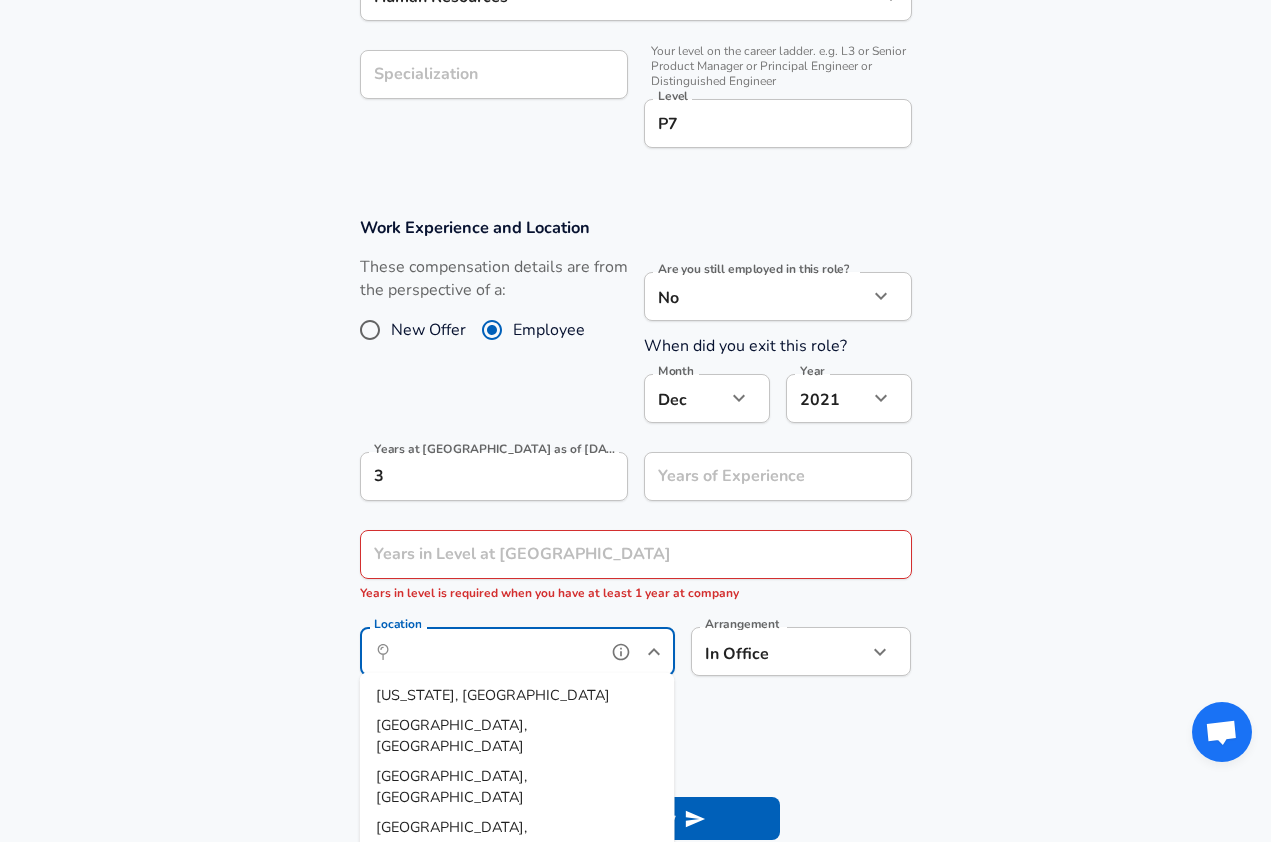 click on "Location" at bounding box center [495, 651] 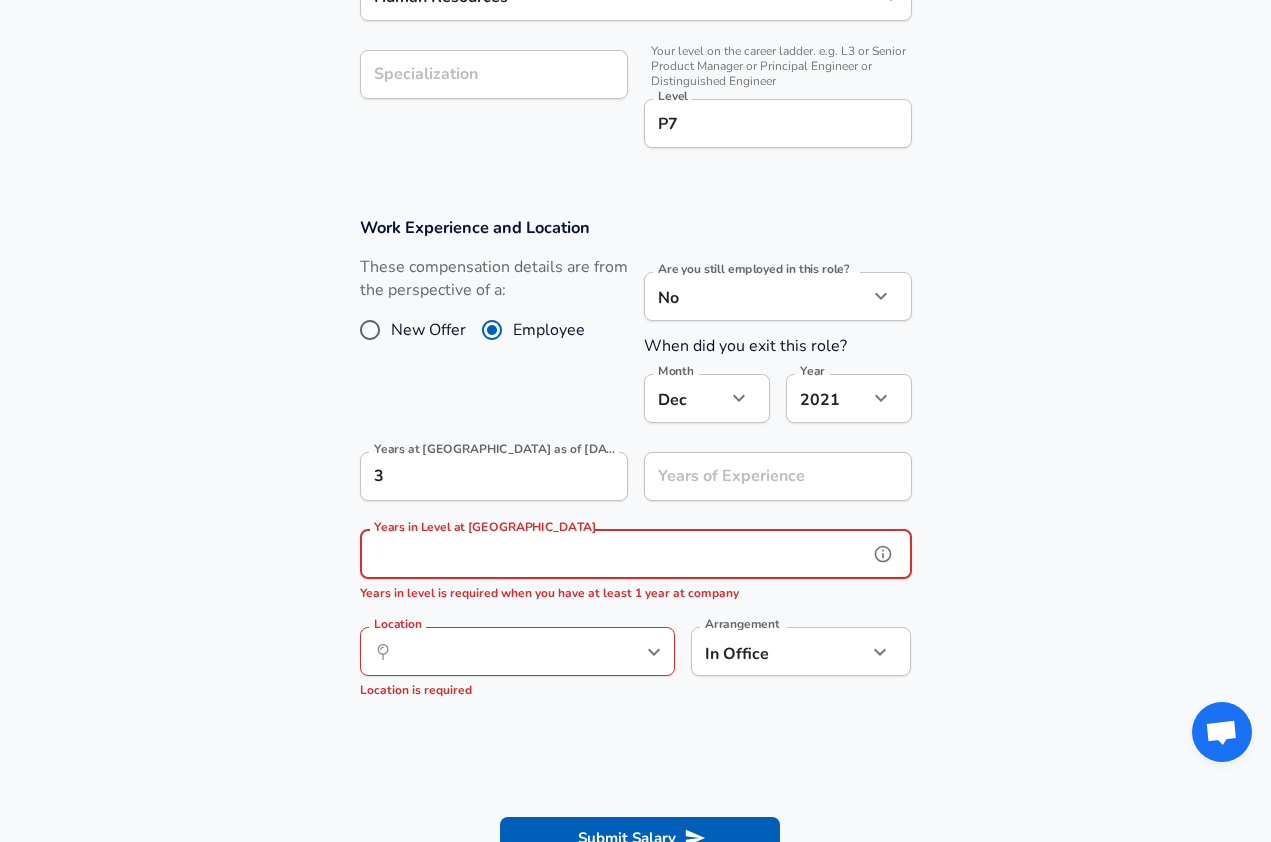 click on "Years in Level at [GEOGRAPHIC_DATA]" at bounding box center (614, 554) 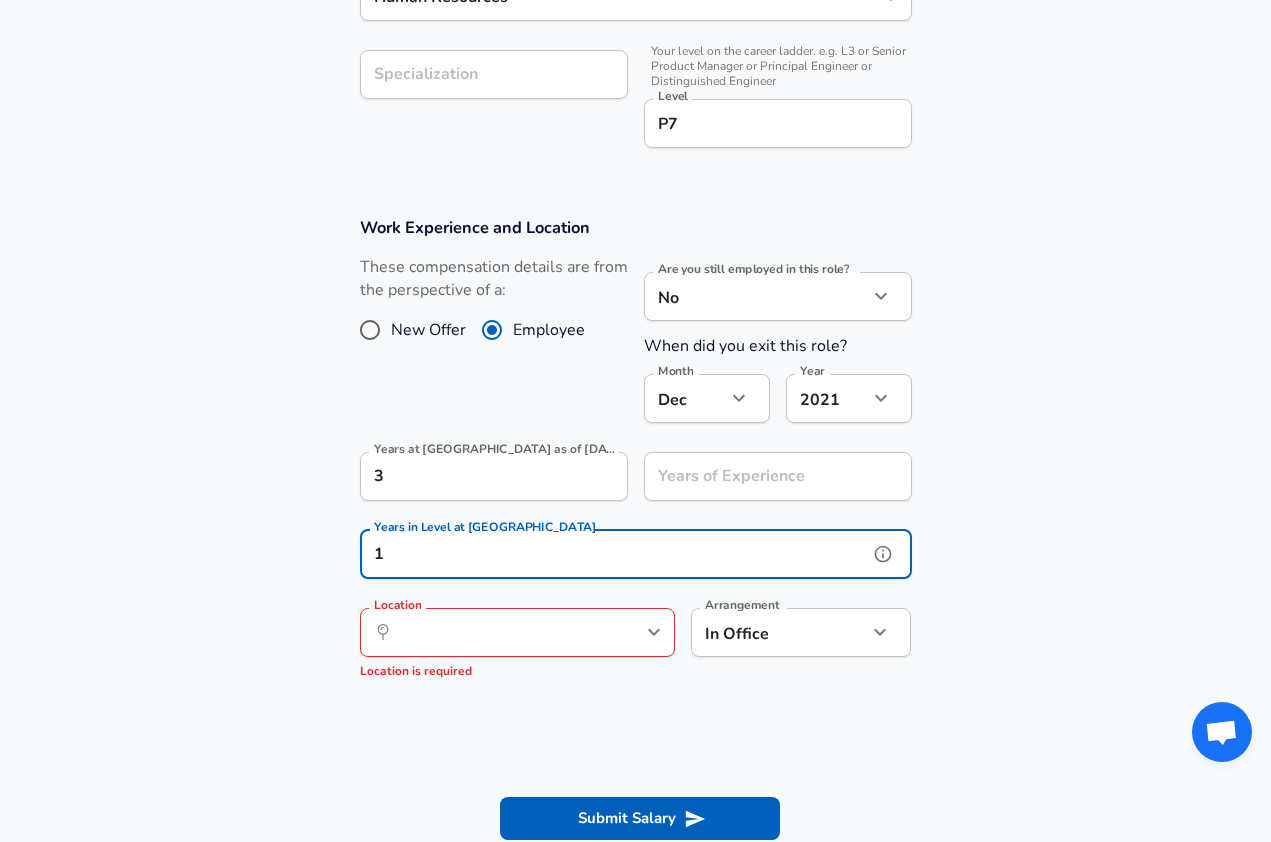 type on "1" 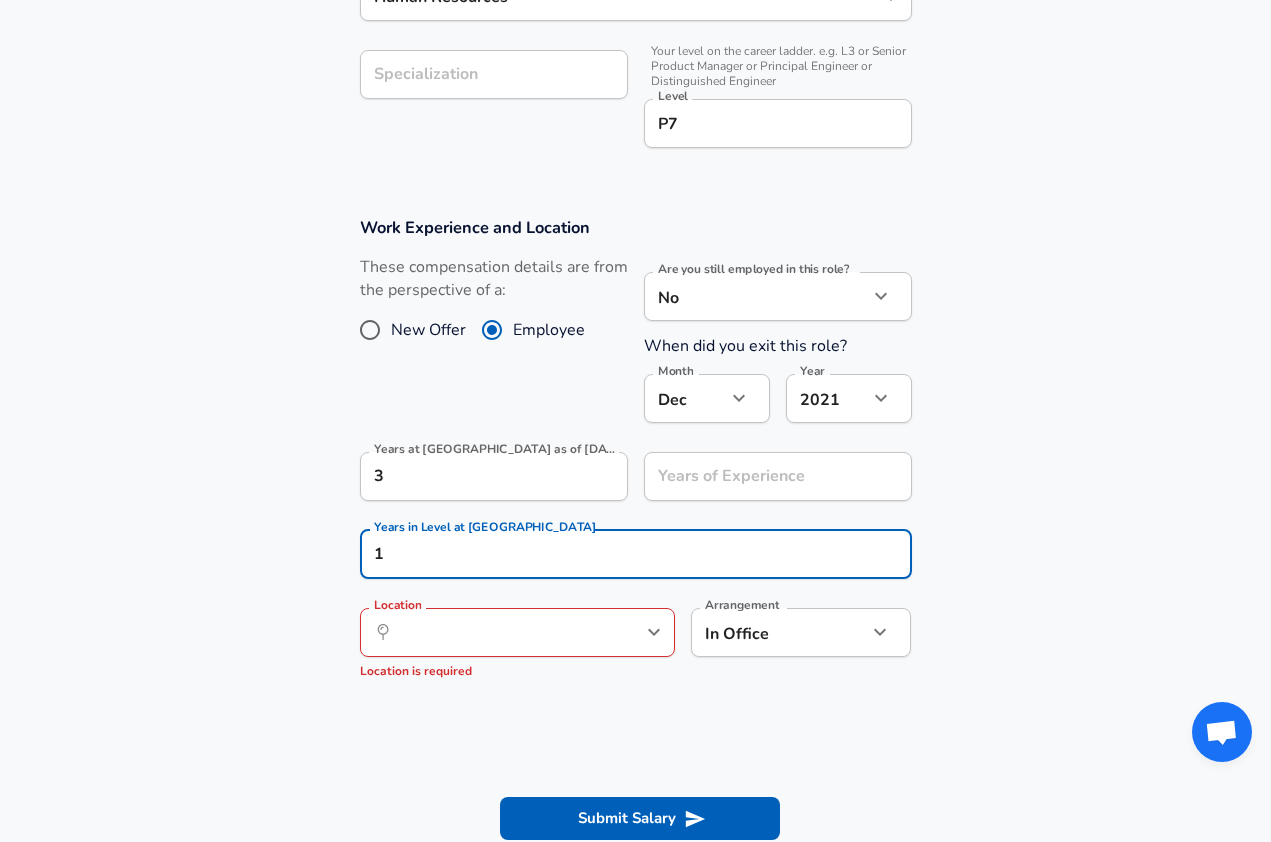 click on "Work Experience and Location These compensation details are from the perspective of a: New Offer Employee Are you still employed in this role? No no Are you still employed in this role? When did you exit this role? Month [DATE] Month Year [DATE] 2021 Year Years at [GEOGRAPHIC_DATA] as of [DATE] 3 Years at [GEOGRAPHIC_DATA] as of [DATE] Years of Experience Years of Experience Years in Level at Alibaba 1 Years in Level at Alibaba Location ​ Location Location is required Arrangement In Office office Arrangement" at bounding box center (635, 457) 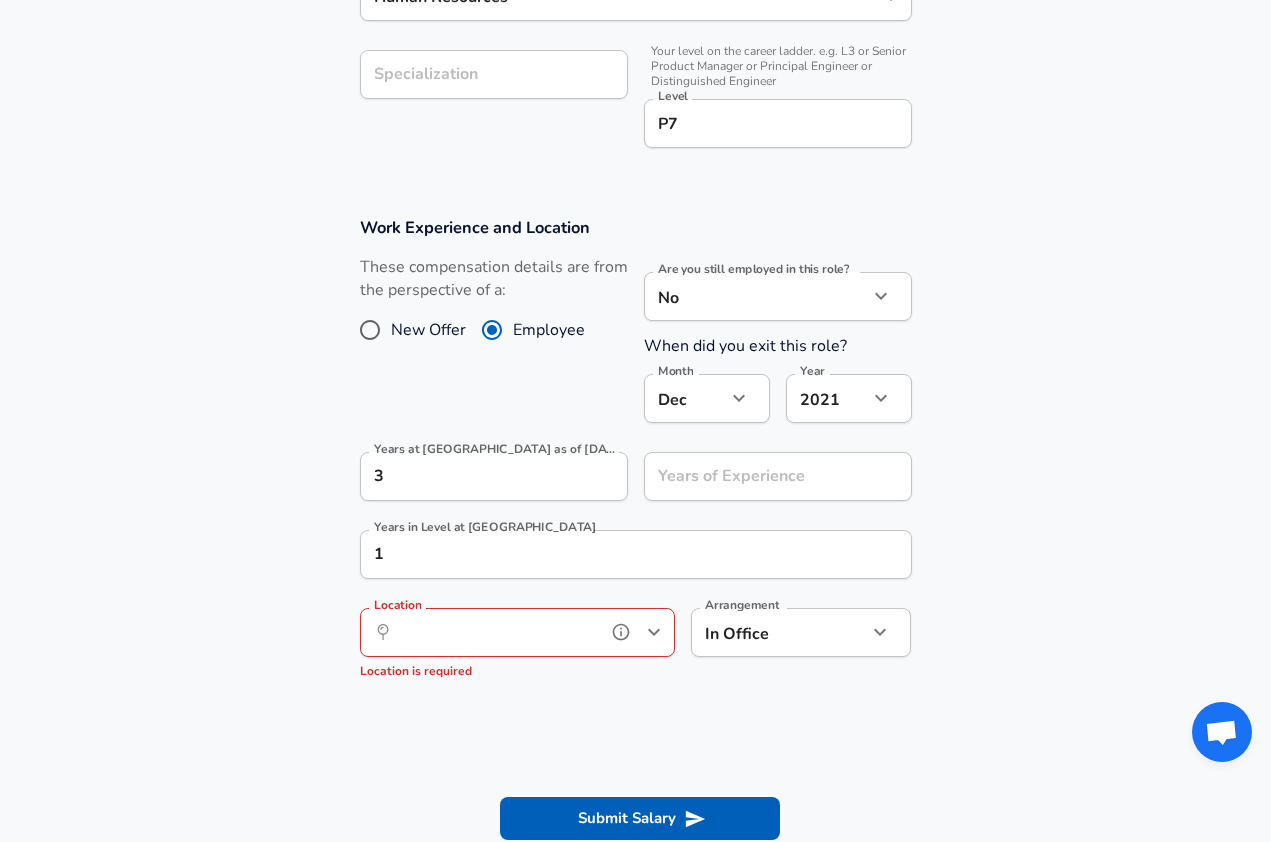 click on "Location" at bounding box center (495, 632) 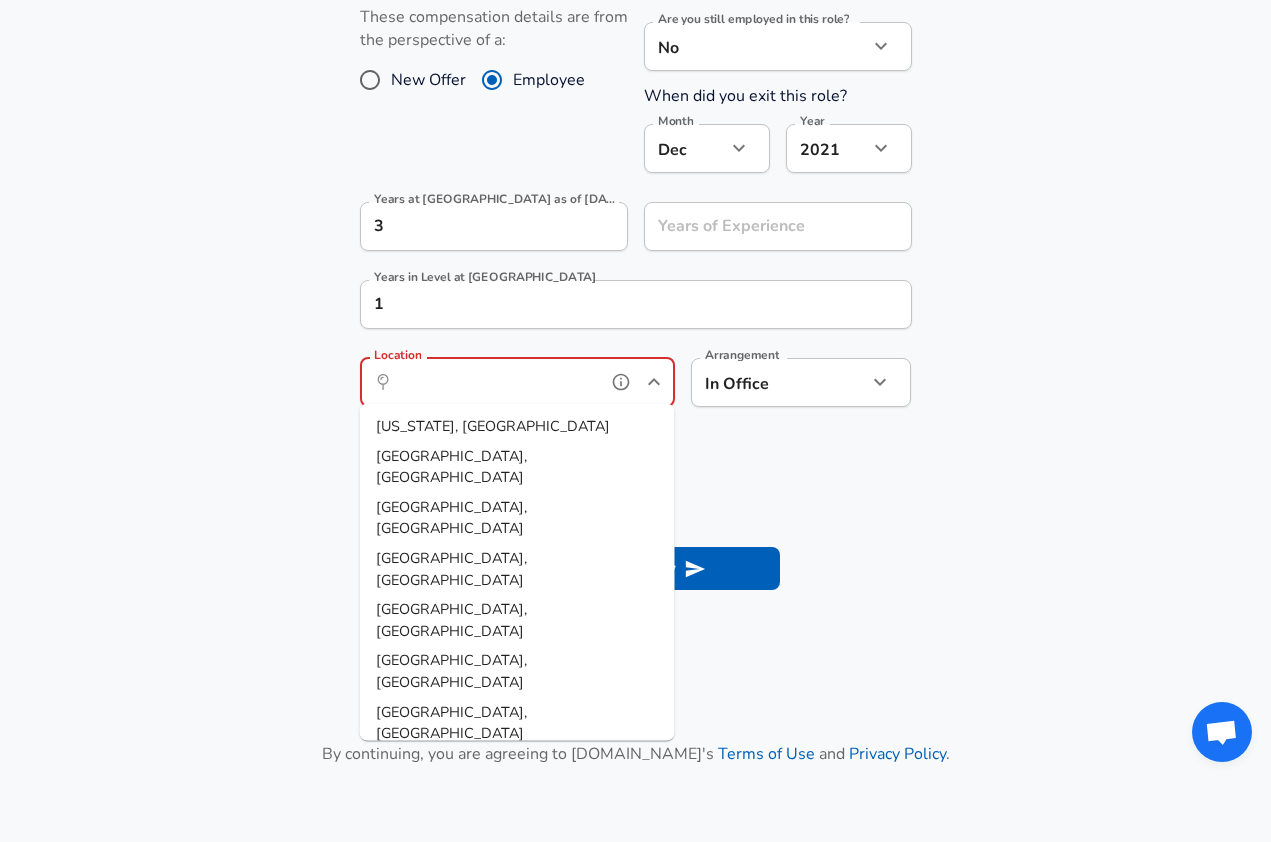 scroll, scrollTop: 911, scrollLeft: 0, axis: vertical 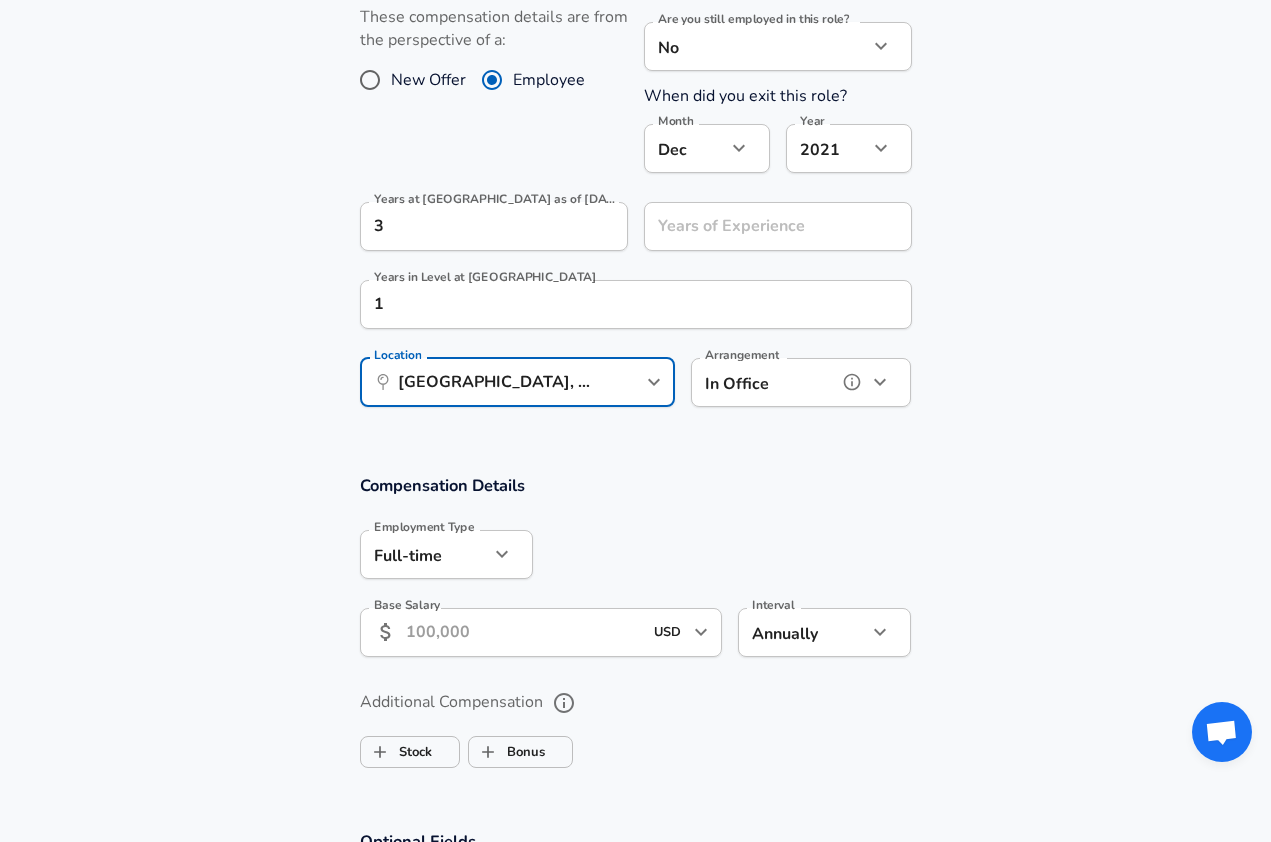 click 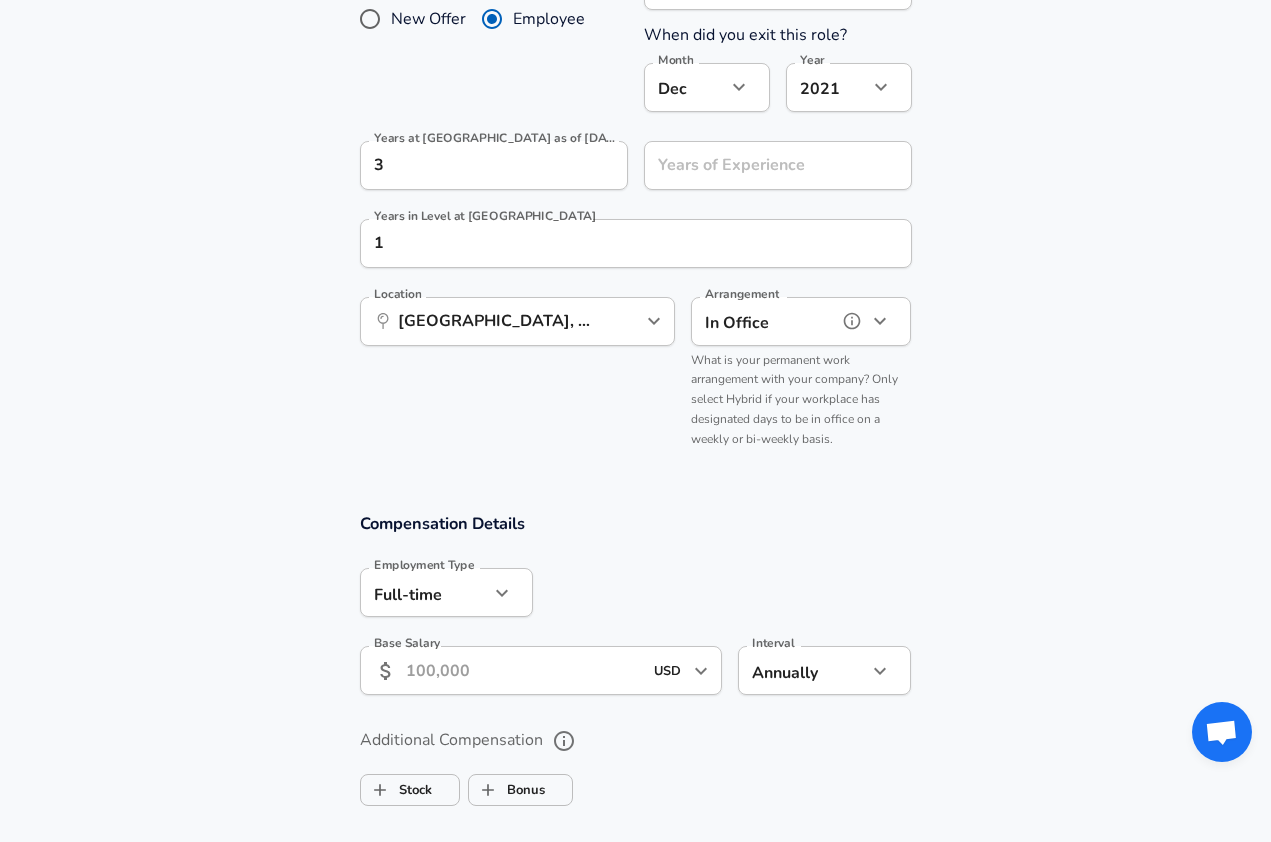 scroll, scrollTop: 972, scrollLeft: 0, axis: vertical 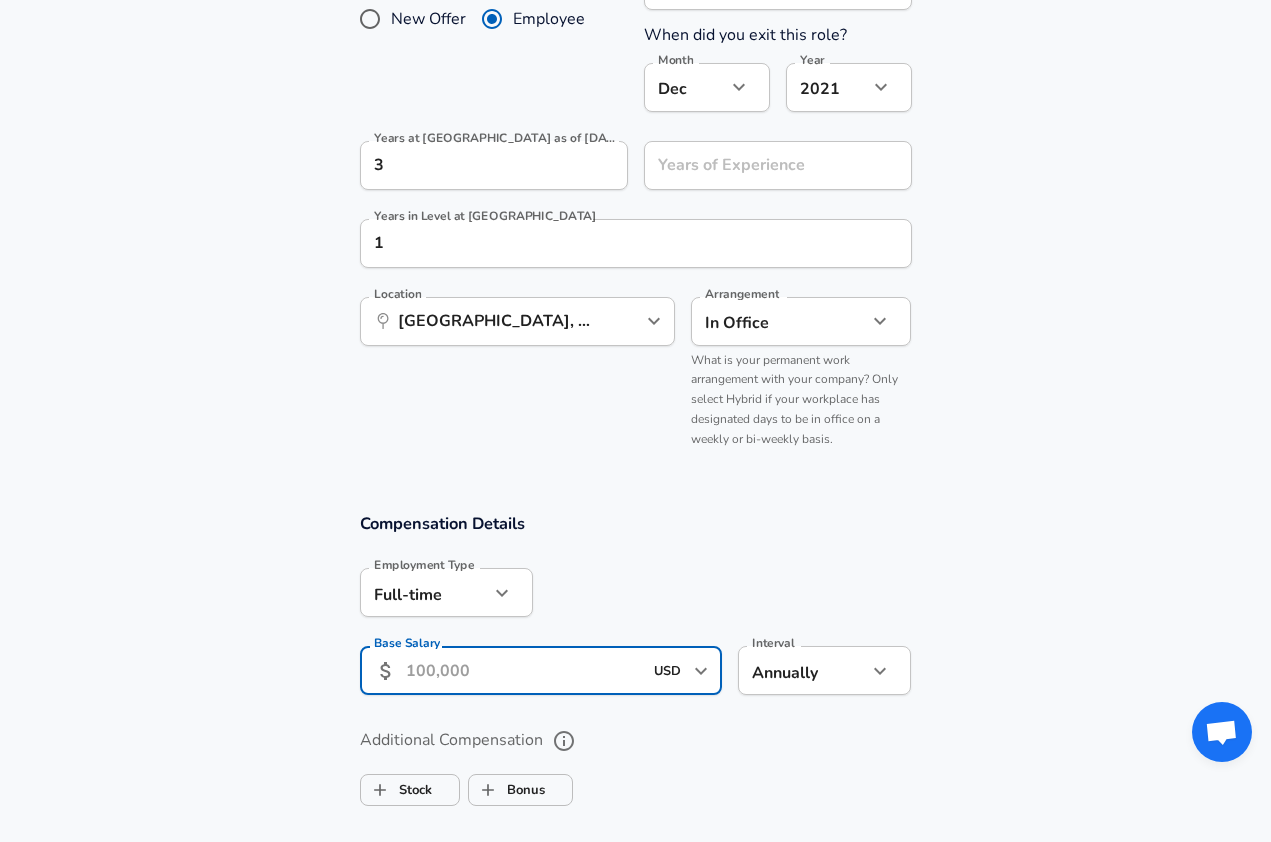 click on "Base Salary" at bounding box center [524, 670] 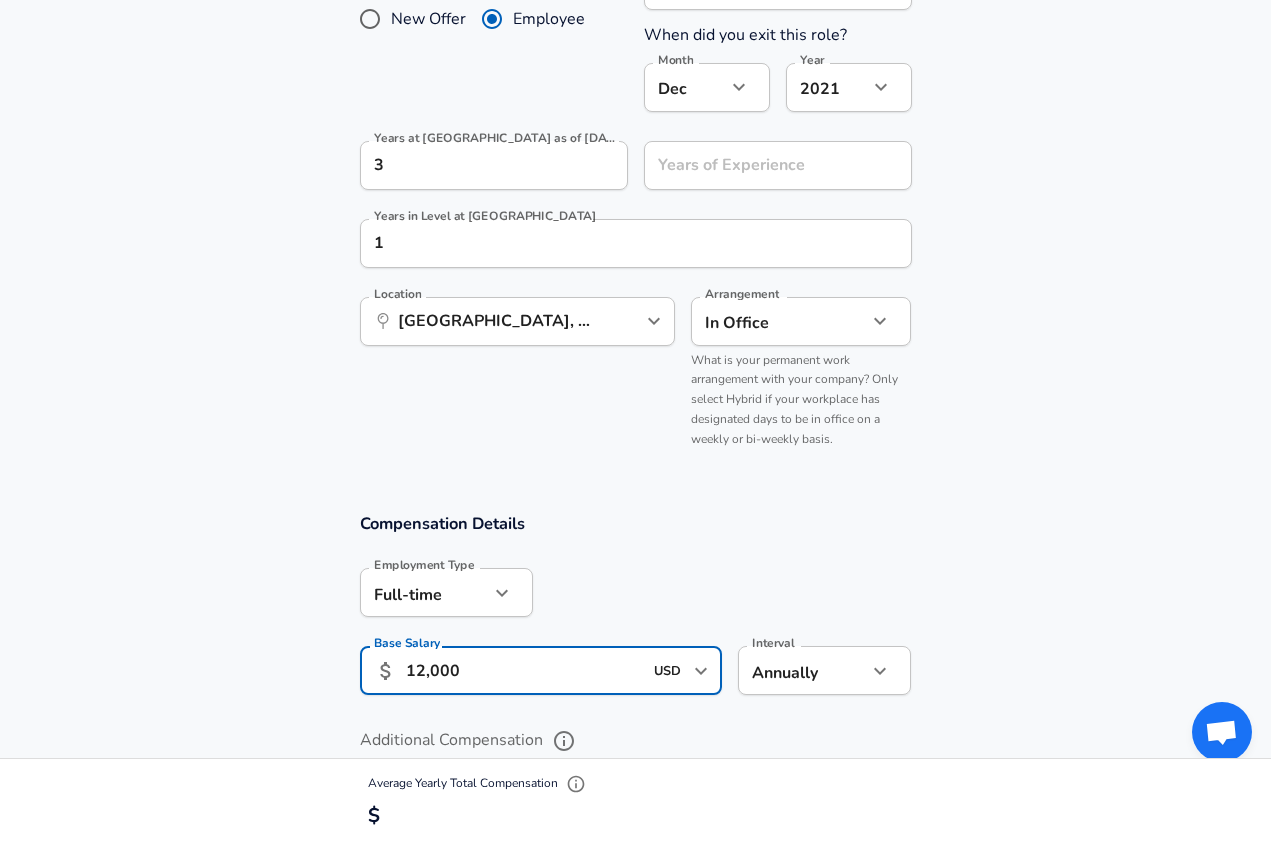 type on "120,000" 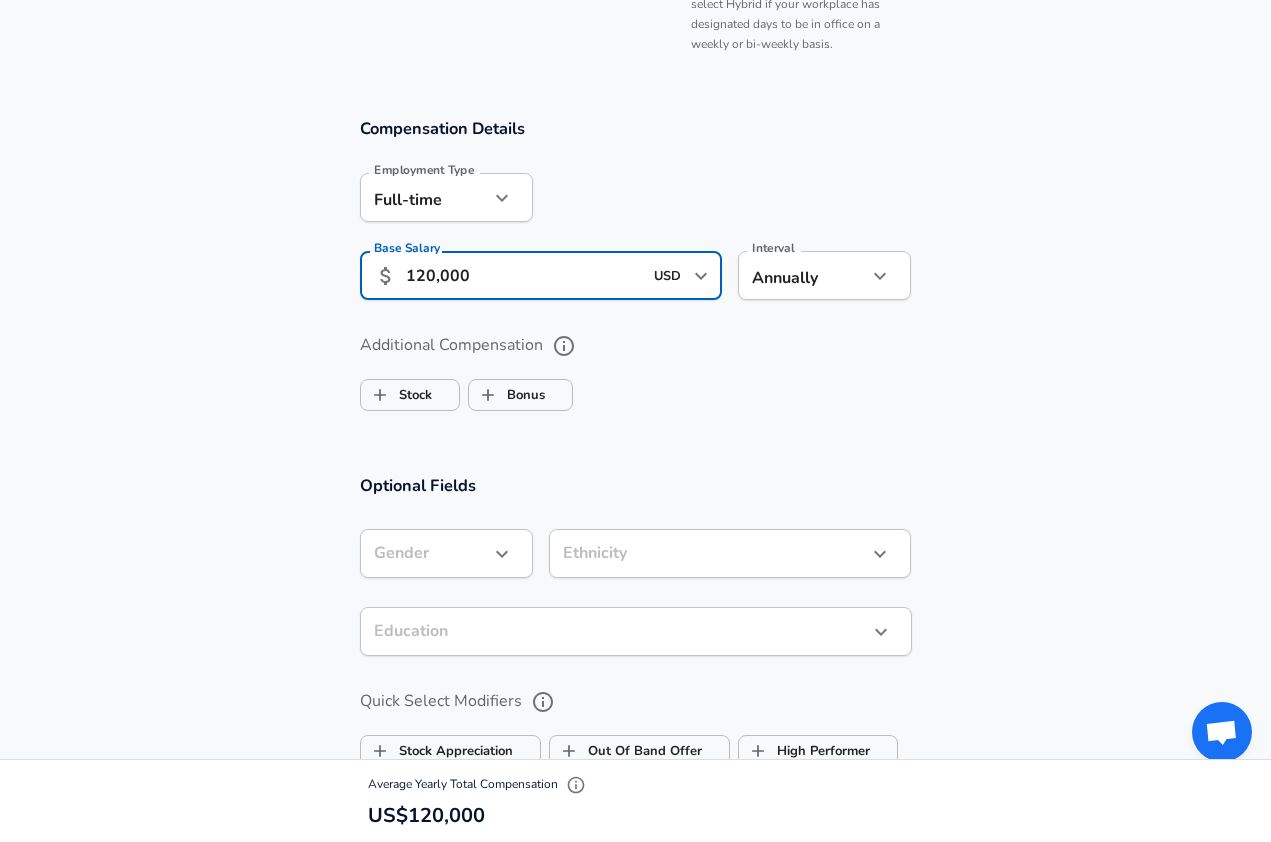 scroll, scrollTop: 1399, scrollLeft: 1, axis: both 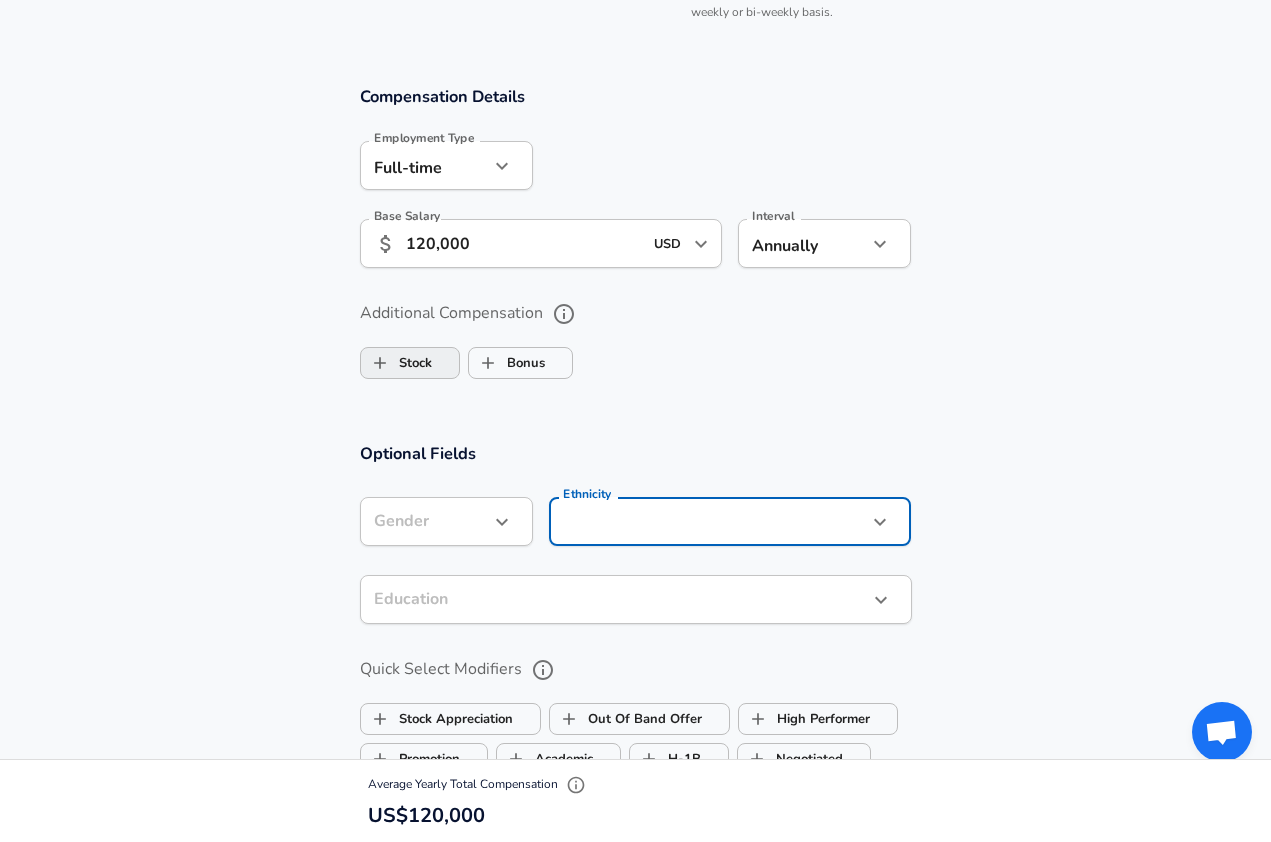 click on "Stock" at bounding box center (396, 363) 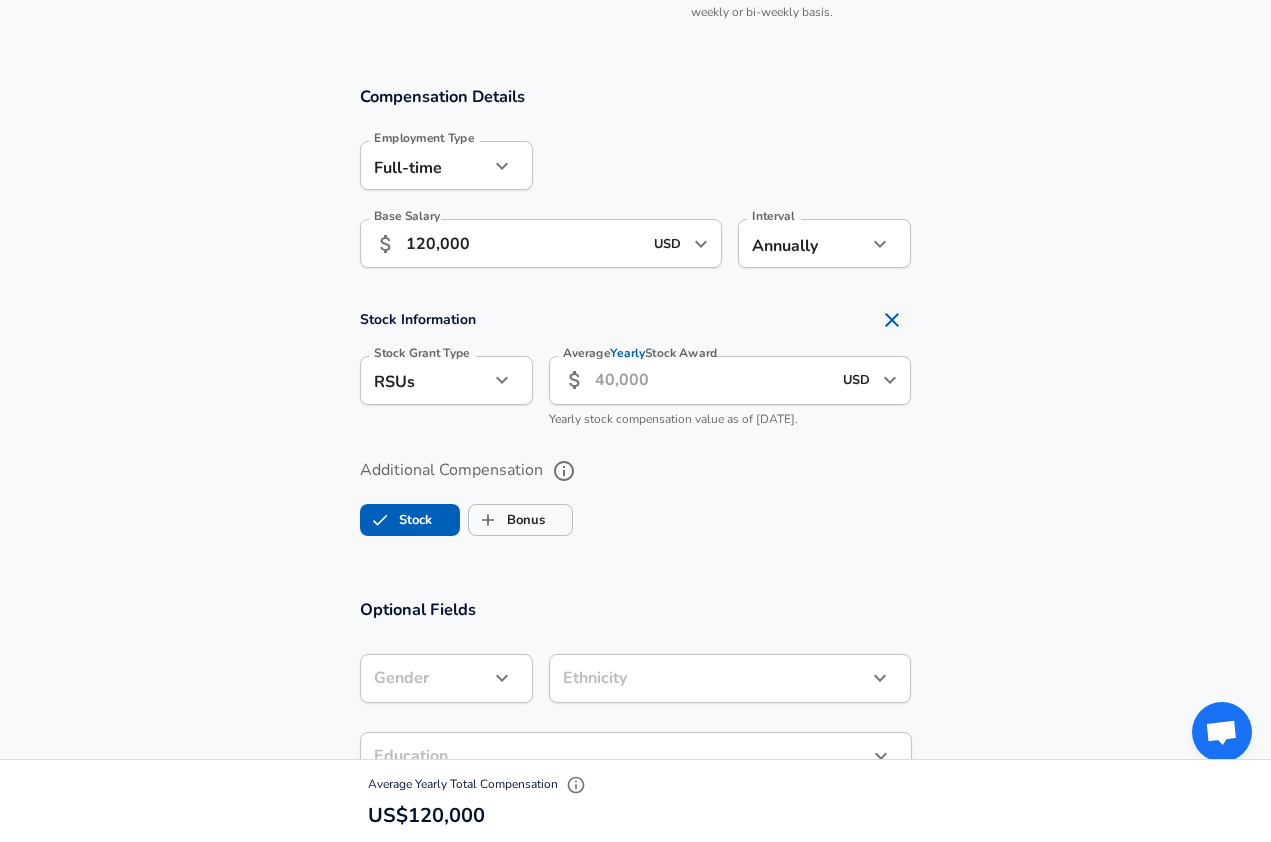 click on "Average  Yearly  Stock Award" at bounding box center (713, 380) 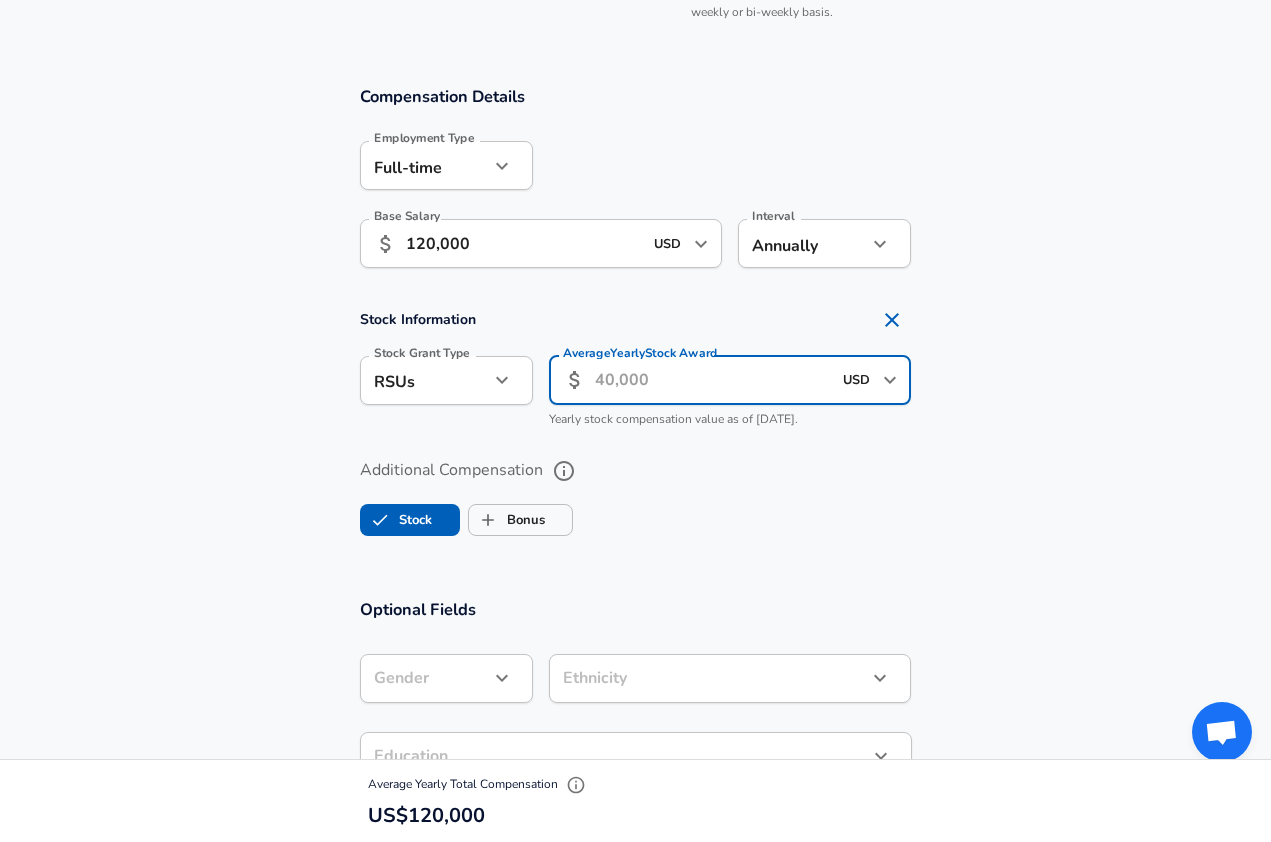 type on "3" 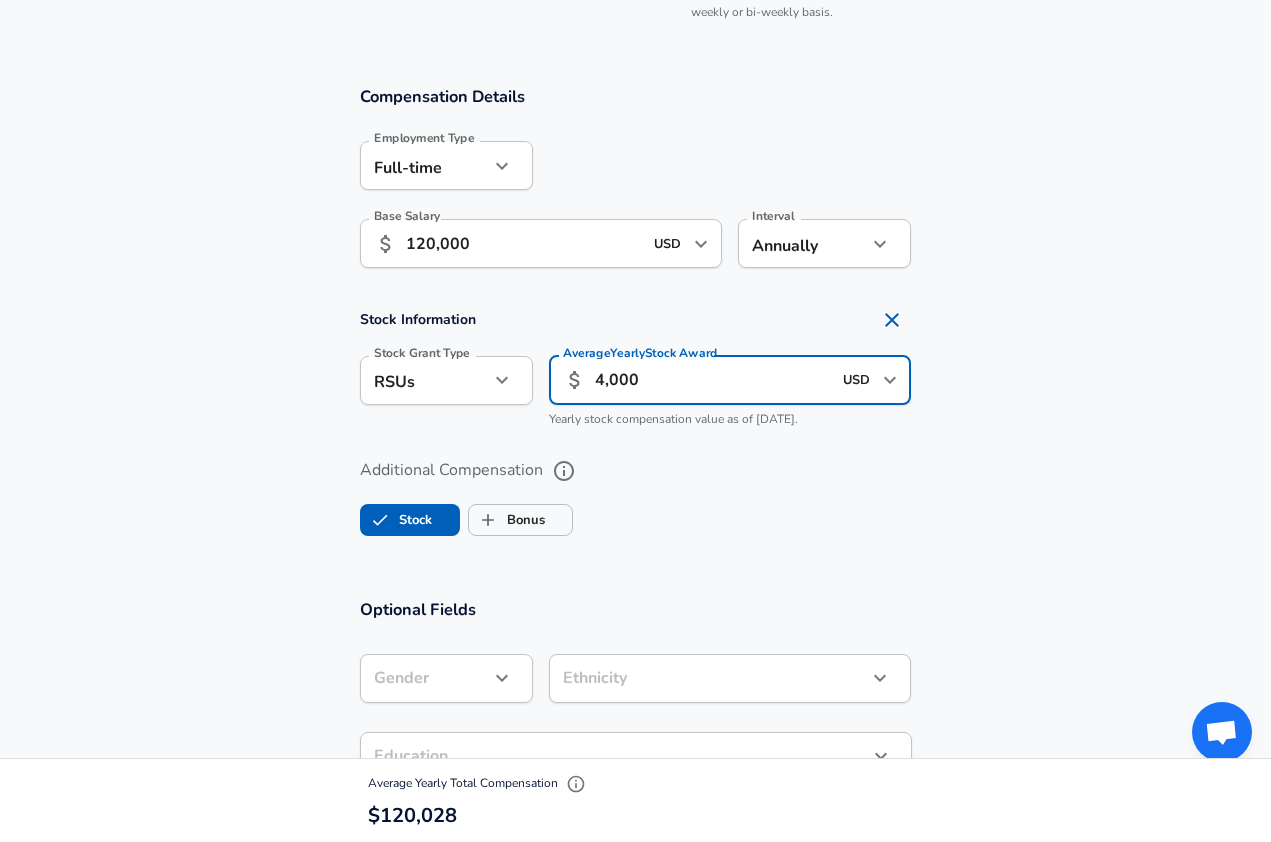 type on "40,000" 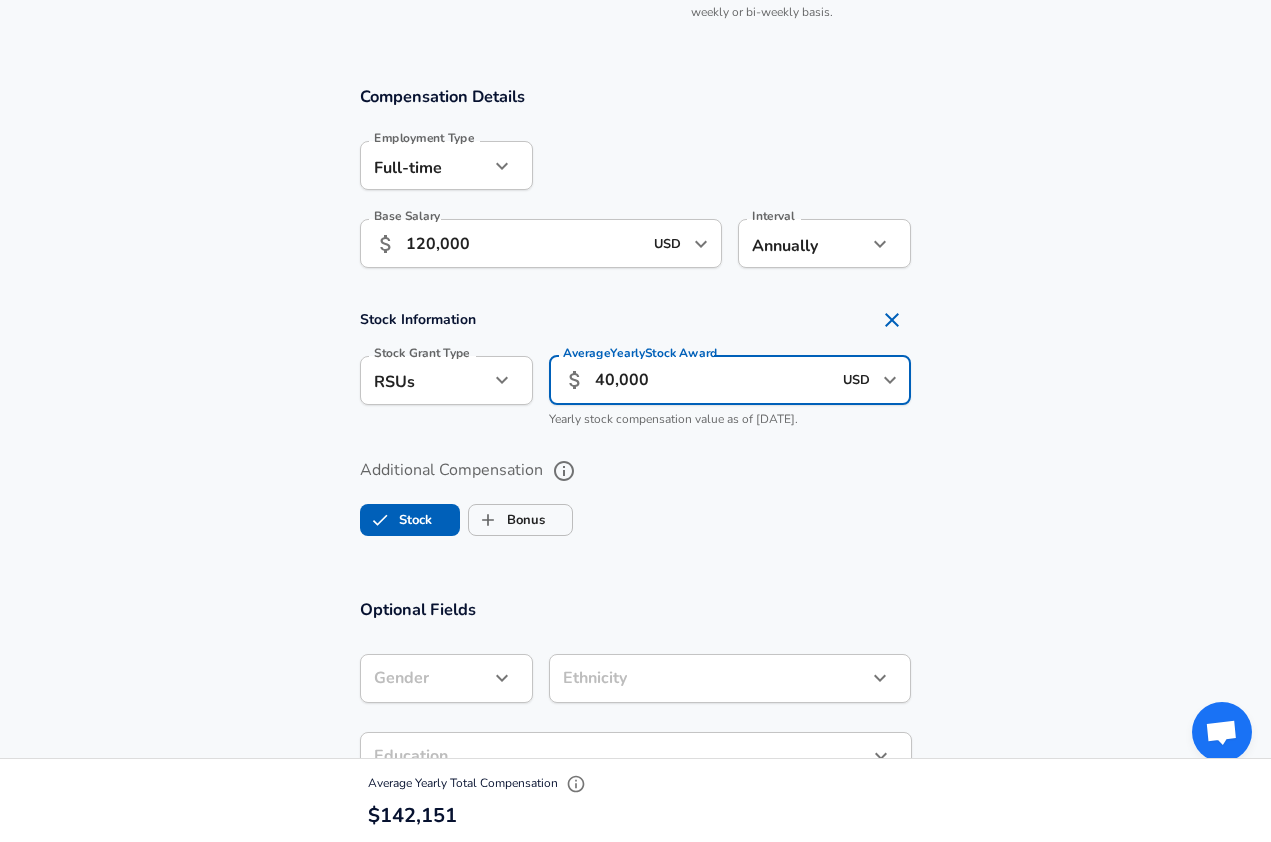 click on "Compensation Details Employment Type [DEMOGRAPHIC_DATA] full_time Employment Type Base Salary ​ 120,000 USD ​ Base Salary Interval Annually yearly Interval Stock Information  Stock Grant Type RSUs stock Stock Grant Type Average  Yearly  Stock Award ​ 40,000 USD ​ Average  Yearly  Stock Award   Yearly stock compensation value as of [DATE]. Additional Compensation   Stock Bonus" at bounding box center [635, 319] 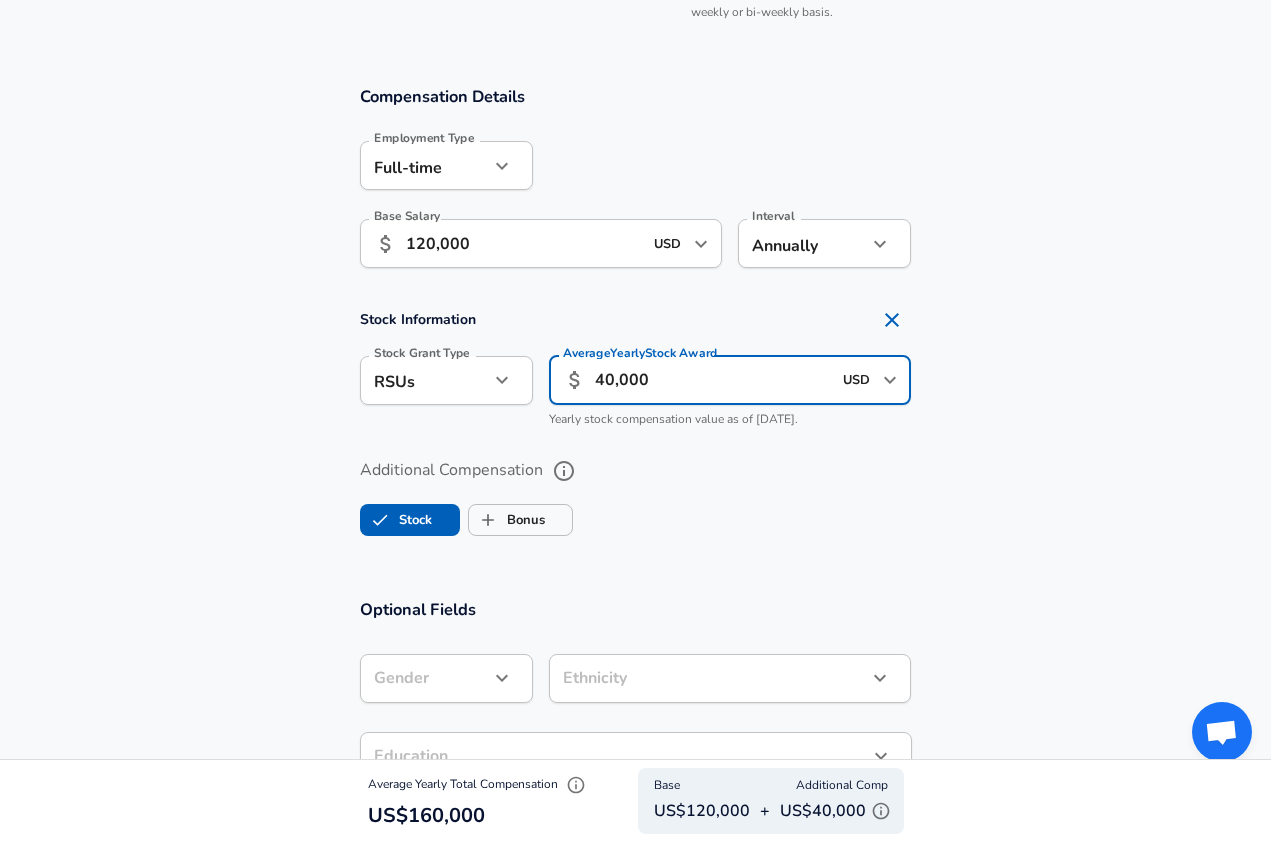 drag, startPoint x: 794, startPoint y: 363, endPoint x: 446, endPoint y: 353, distance: 348.14365 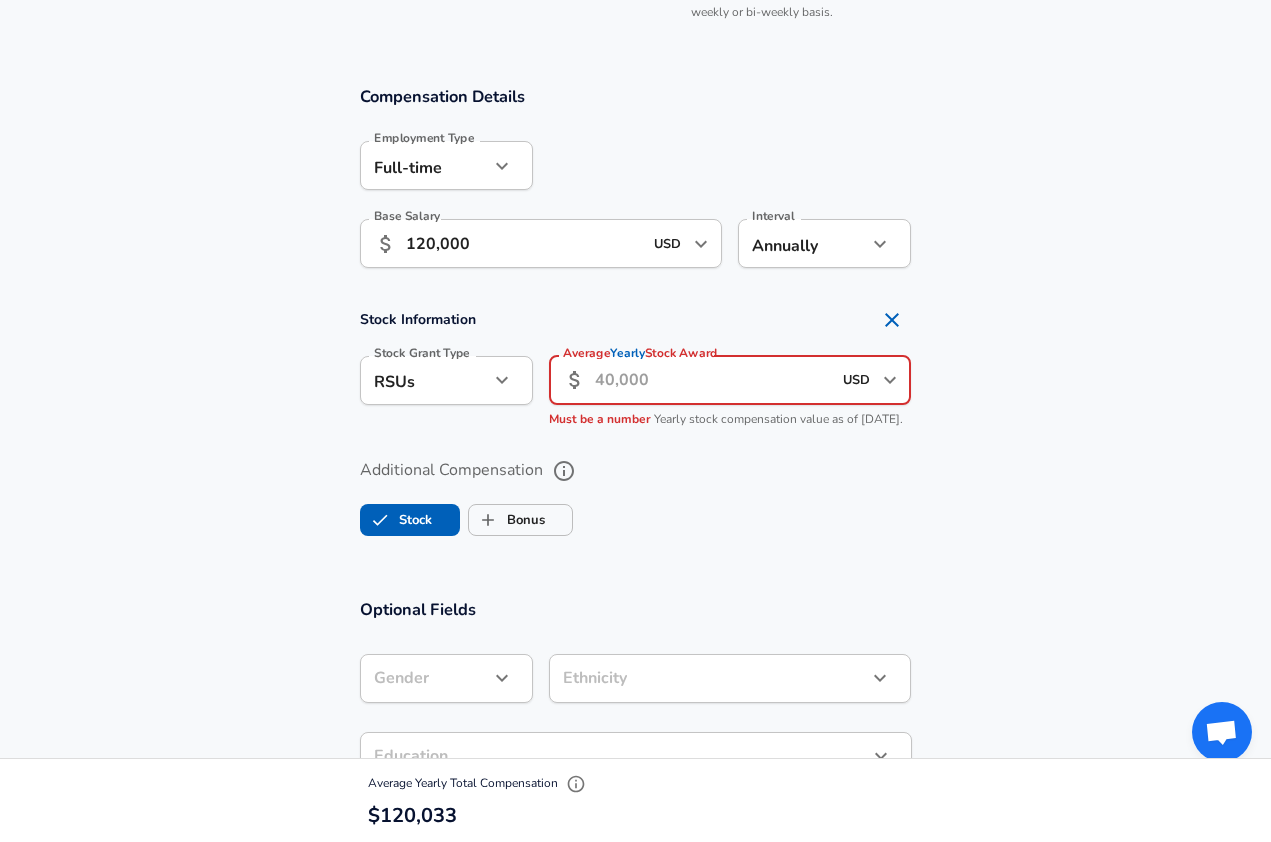 click on "Stock Grant Type" at bounding box center [422, 353] 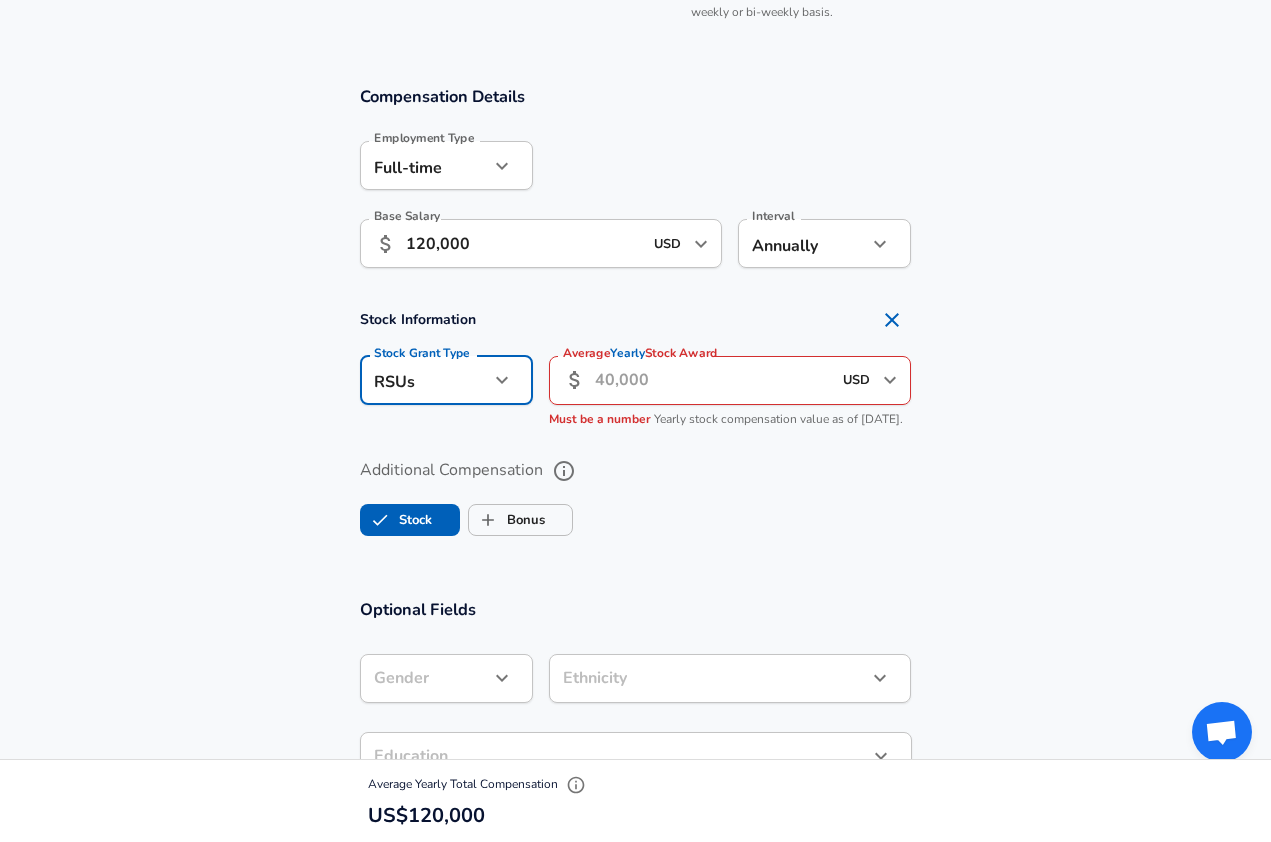 click on "Must be a number   Yearly stock compensation value as of [DATE]." at bounding box center [730, 420] 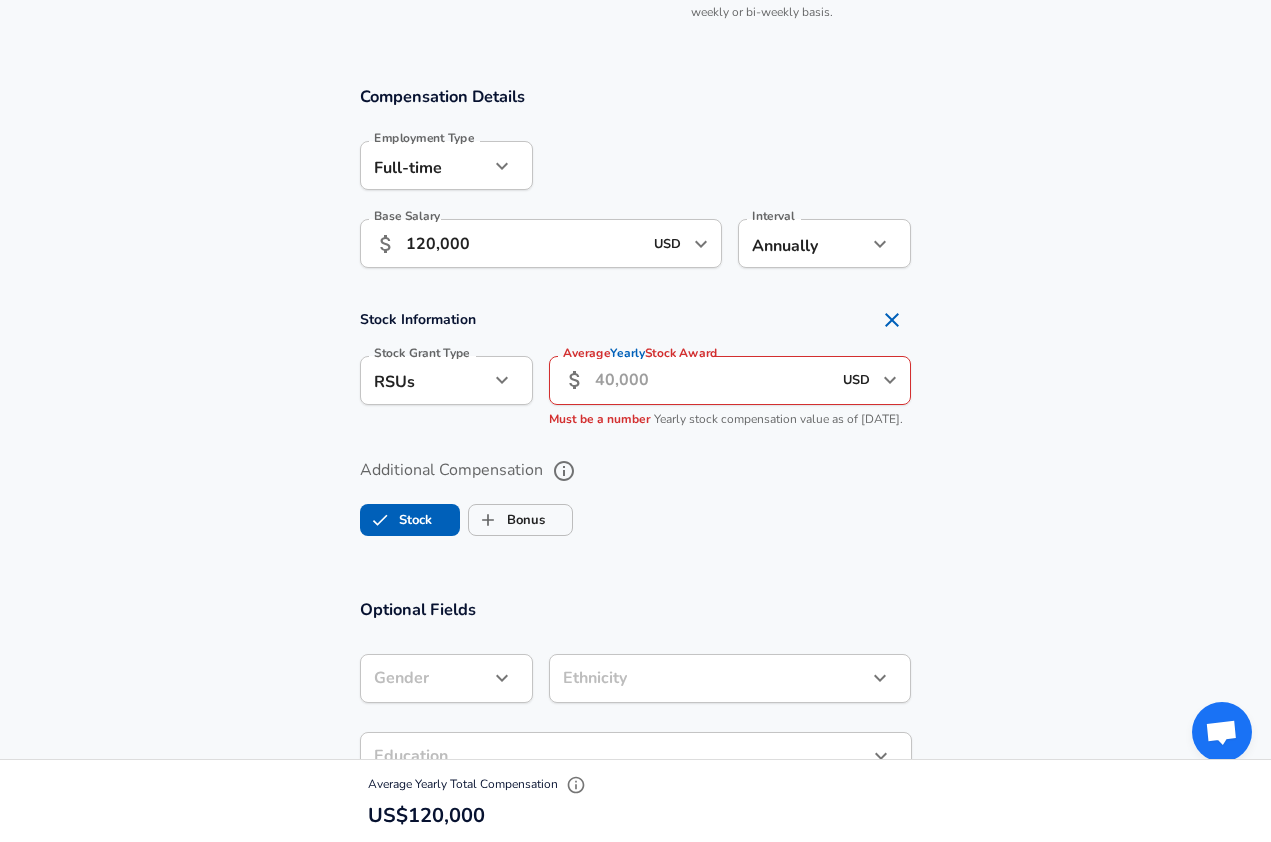 click on "Restart Add Your Salary Upload your offer letter   to verify your submission Enhance Privacy and Anonymity No Automatically hides specific fields until there are enough submissions to safely display the full details.   More Details Based on your submission and the data points that we have already collected, we will automatically hide and anonymize specific fields if there aren't enough data points to remain sufficiently anonymous. Company & Title Information   Enter the company you received your offer from Company Alibaba Company   Select the title that closest resembles your official title. This should be similar to the title that was present on your offer letter. Title Human Resources Title Job Family Human Resources Job Family Specialization Specialization   Your level on the career ladder. e.g. L3 or Senior Product Manager or Principal Engineer or Distinguished Engineer Level P7 Level Work Experience and Location These compensation details are from the perspective of a: New Offer Employee No no Month Dec" at bounding box center [635, -978] 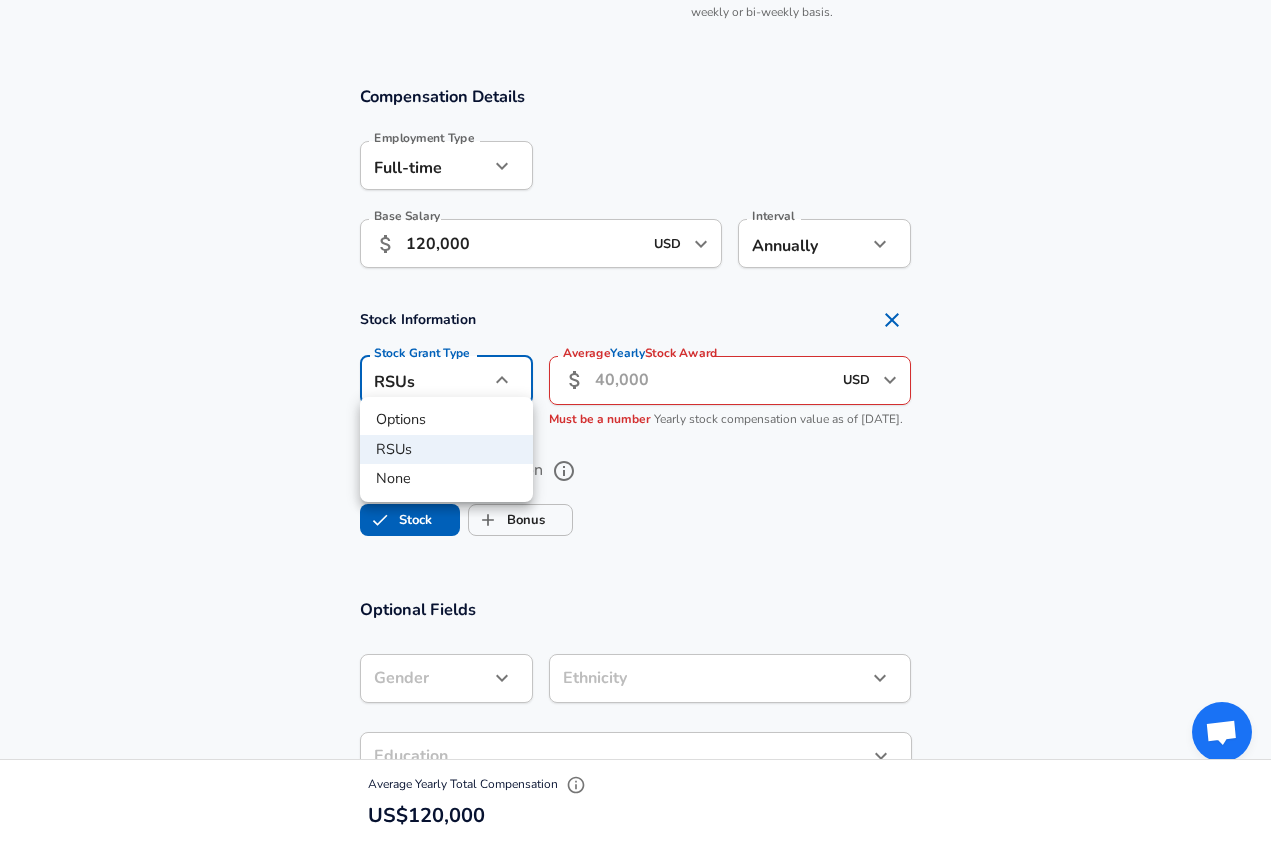 click at bounding box center [635, 421] 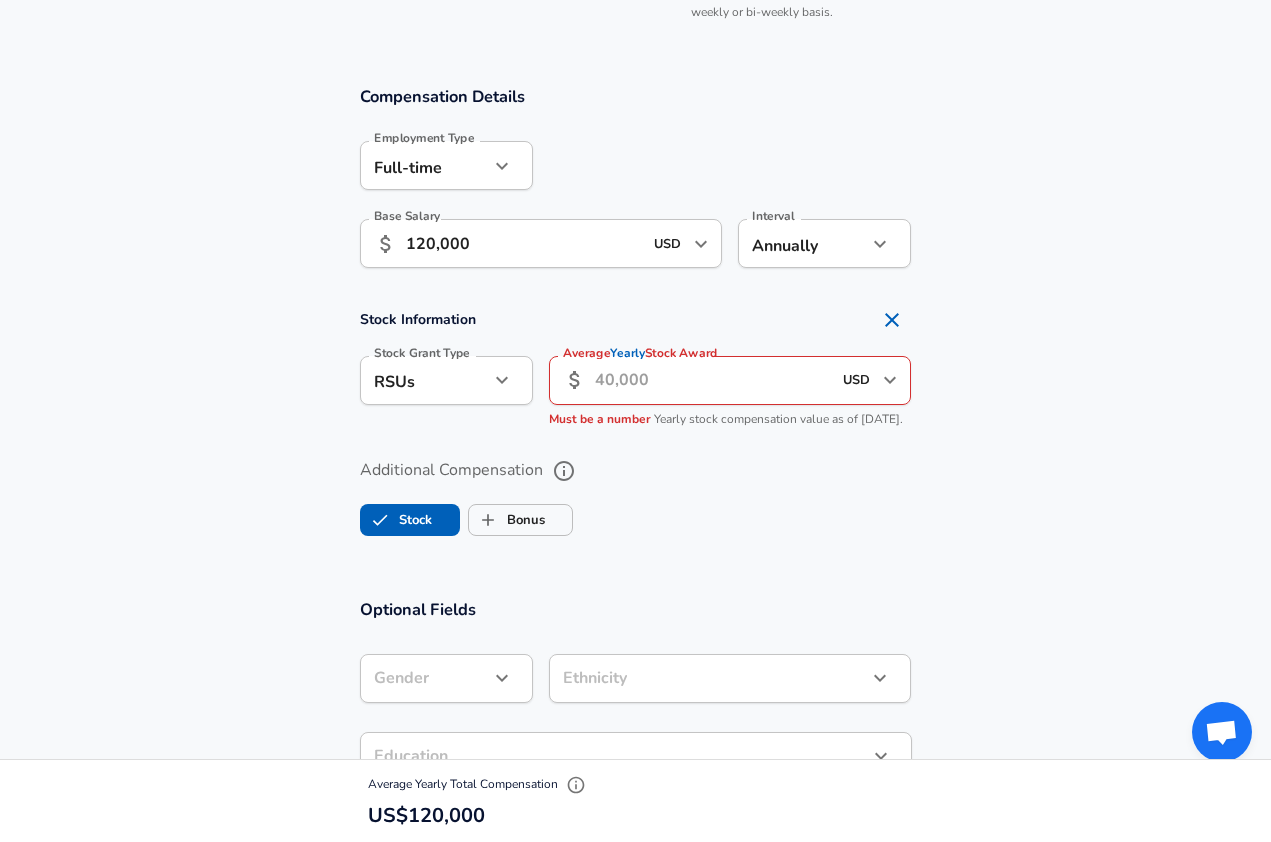 click on "Average  Yearly  Stock Award ​ USD ​ Average  Yearly  Stock Award Must be a number   Yearly stock compensation value as of [DATE]." at bounding box center [722, 389] 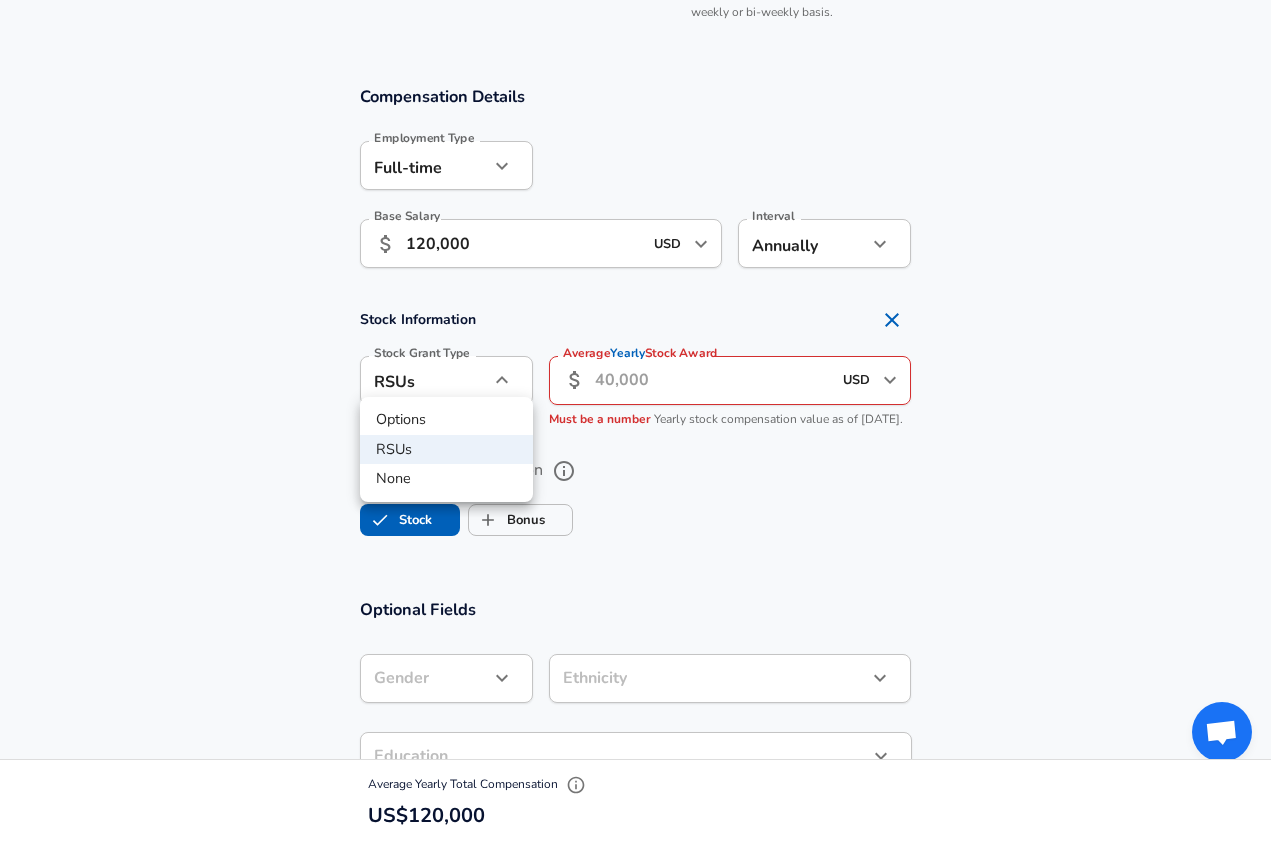 click at bounding box center (635, 421) 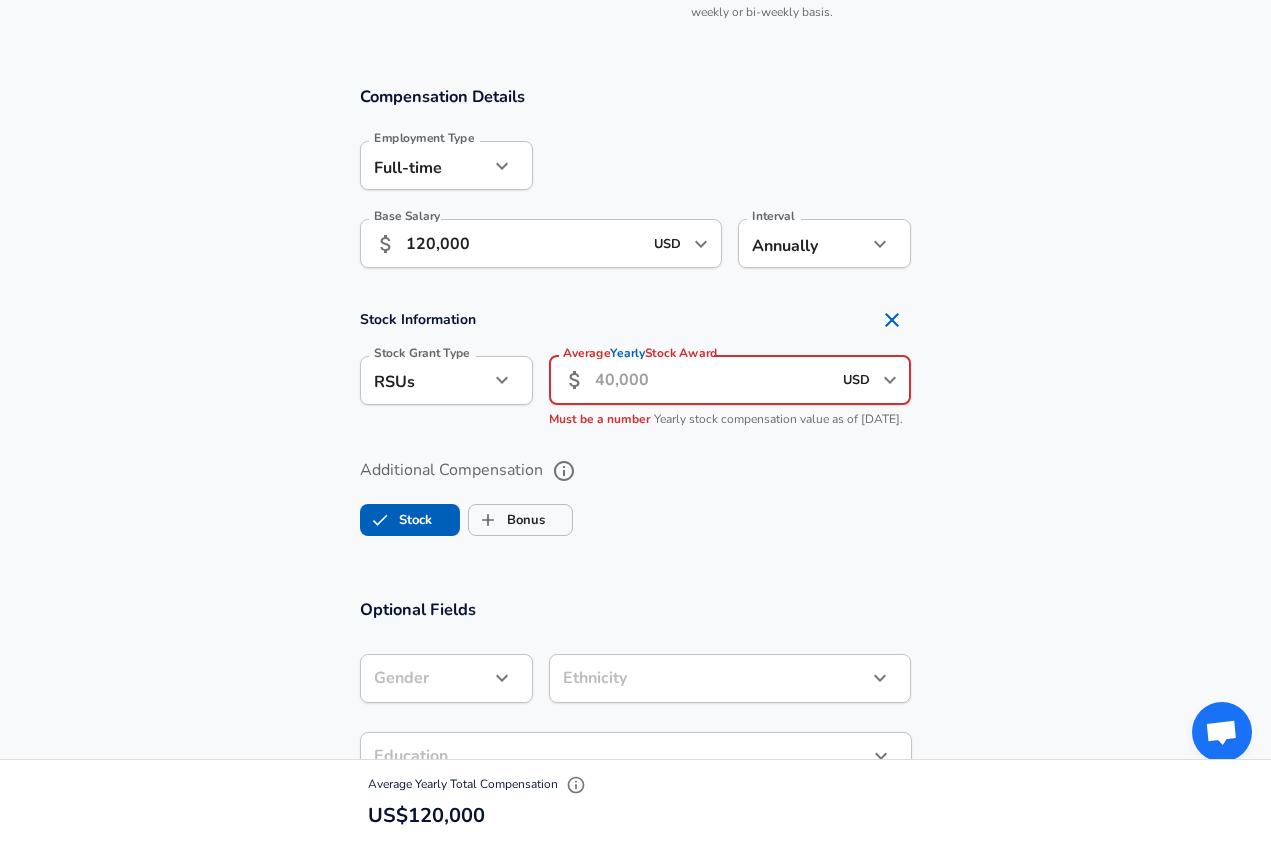 click on "Average  Yearly  Stock Award" at bounding box center (713, 380) 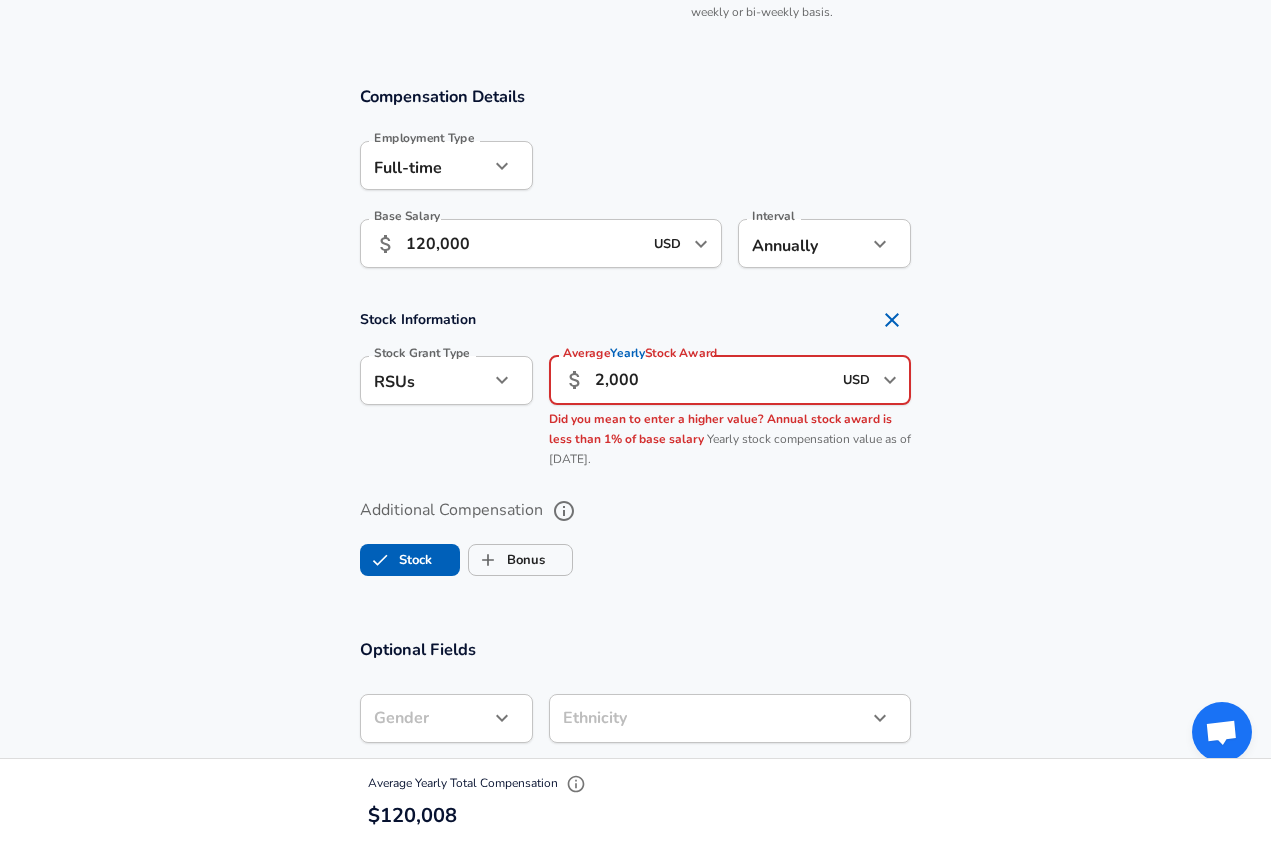type on "20,000" 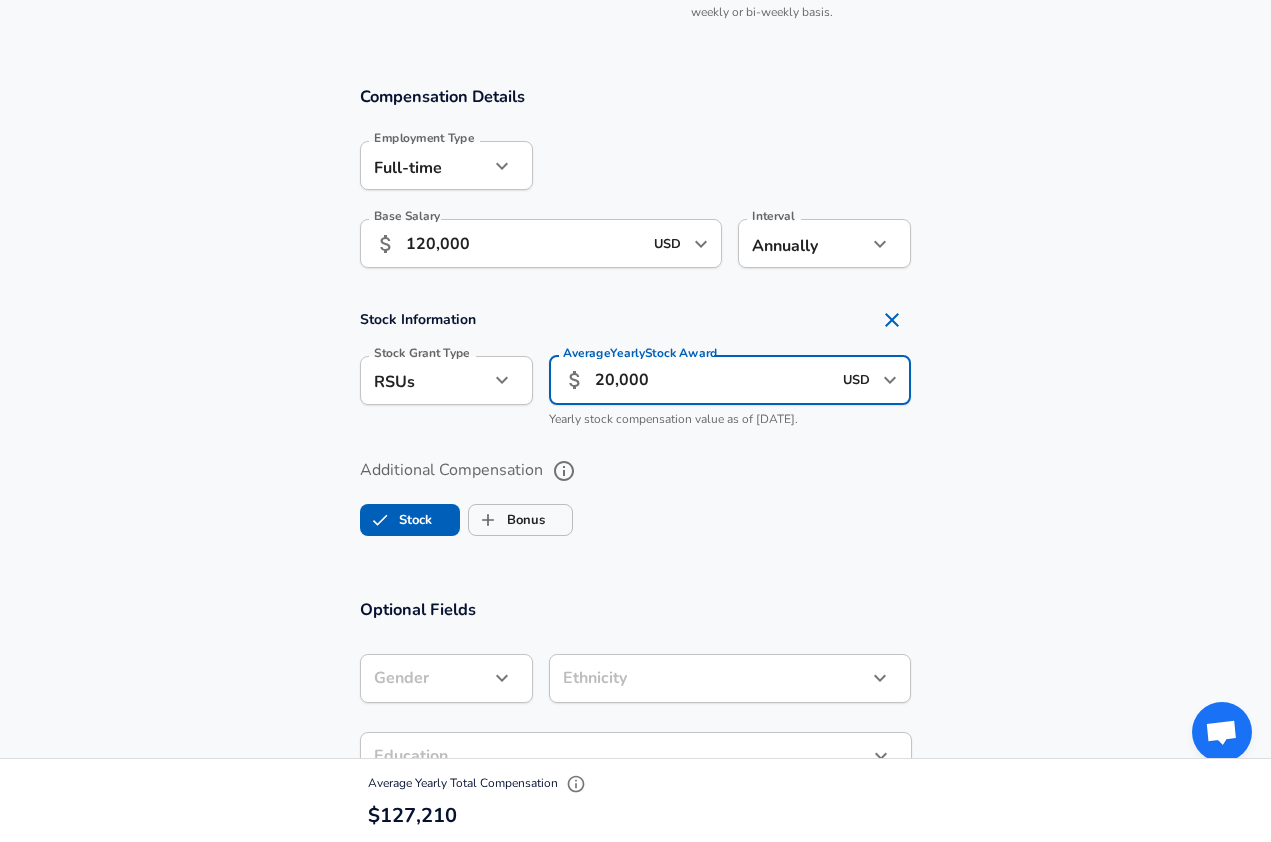 click on "Additional Compensation   Stock Bonus" at bounding box center (635, 491) 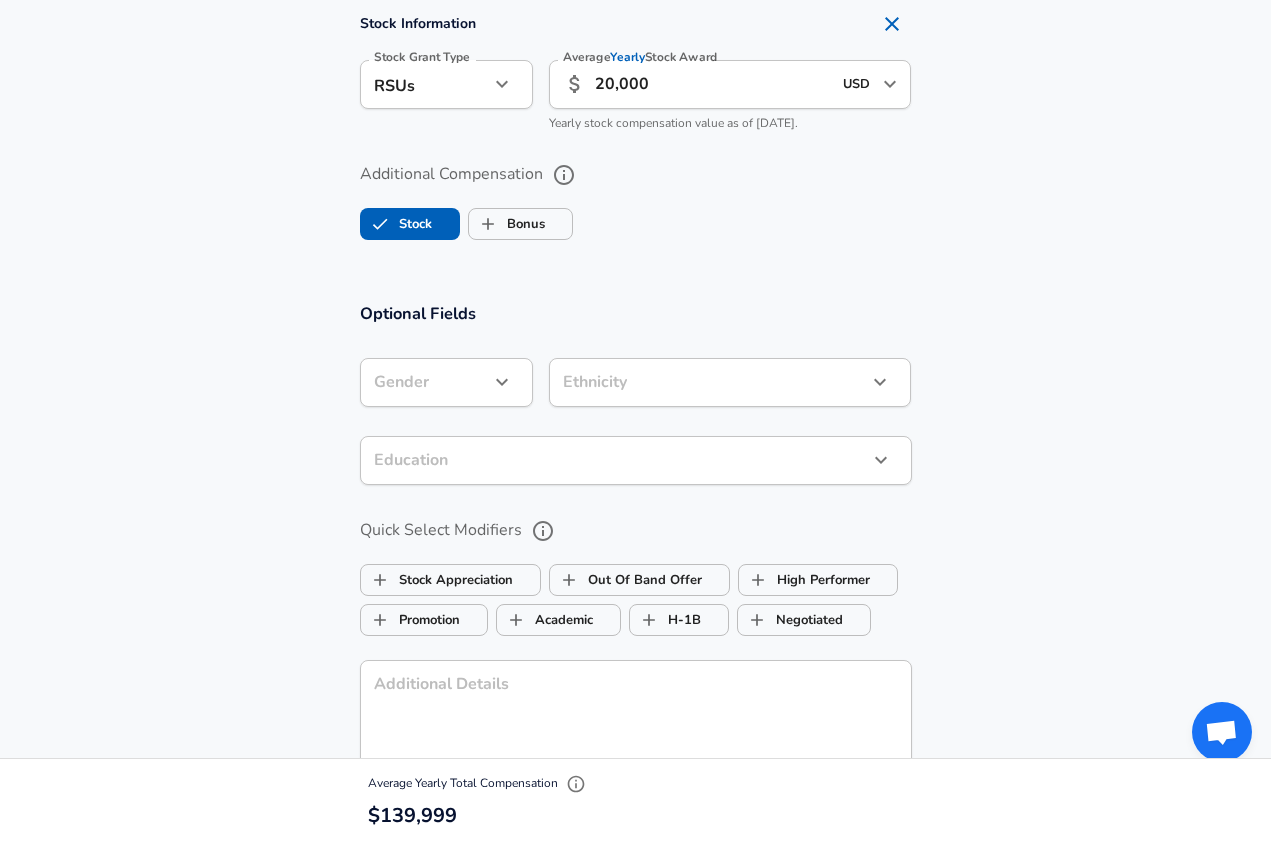 scroll, scrollTop: 1946, scrollLeft: 0, axis: vertical 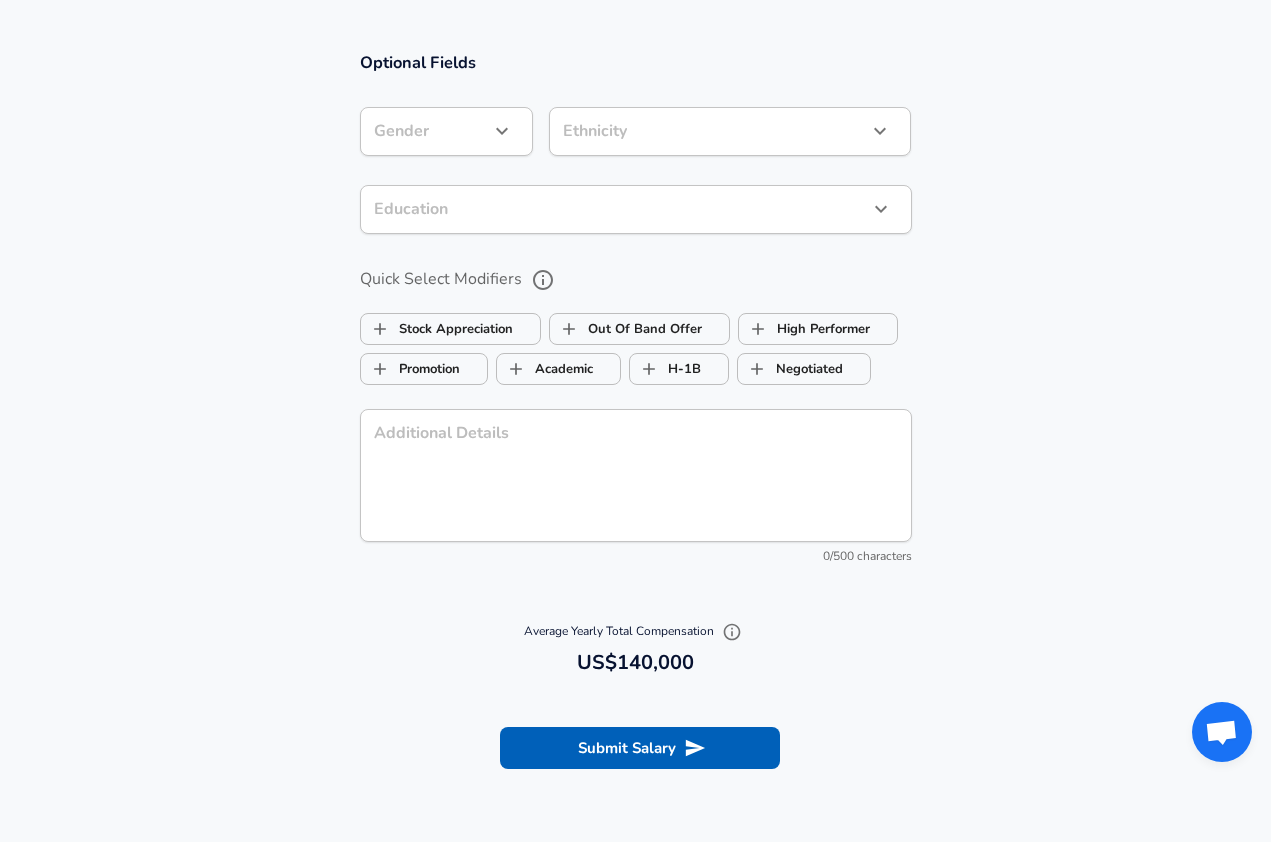 click on "Submit Salary" at bounding box center (635, 745) 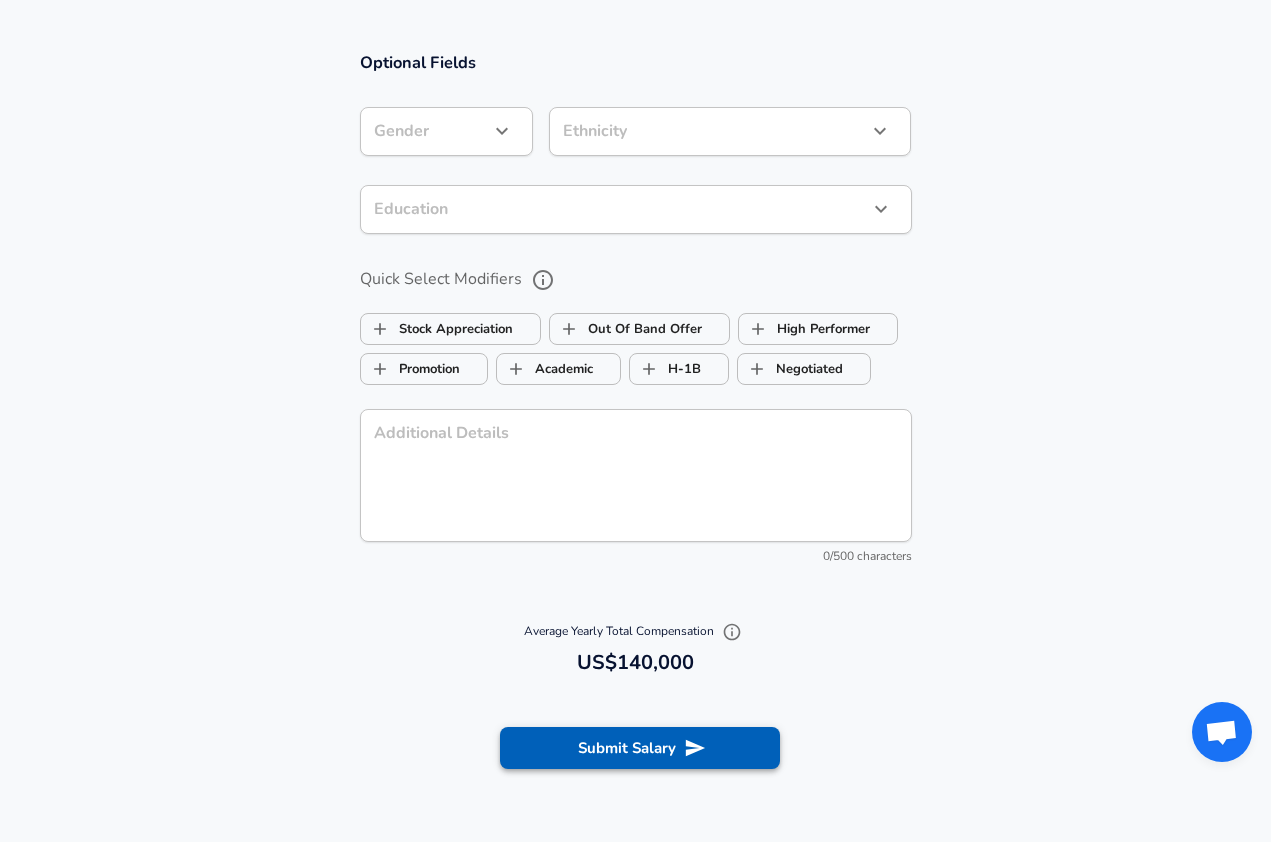 click on "Submit Salary" at bounding box center [640, 748] 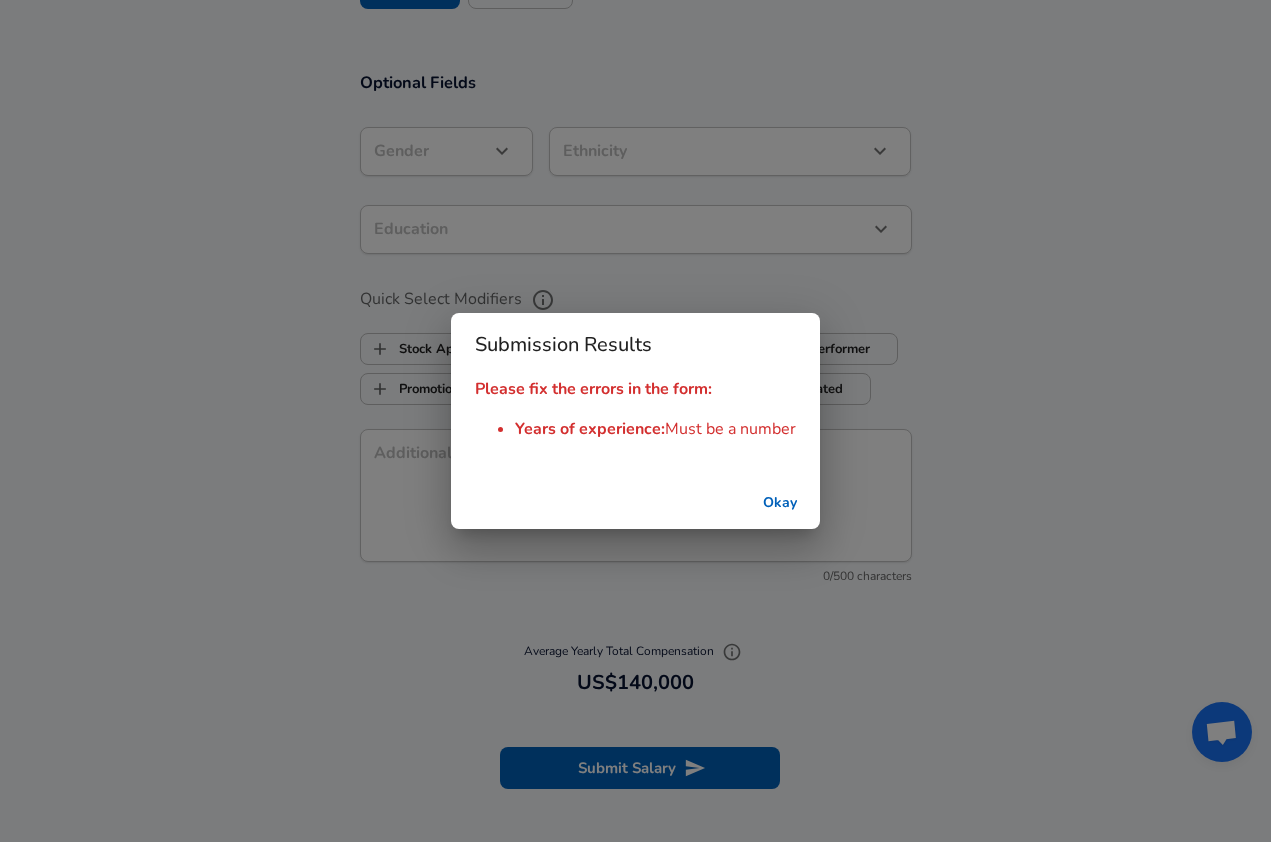 click on "Okay" at bounding box center [780, 503] 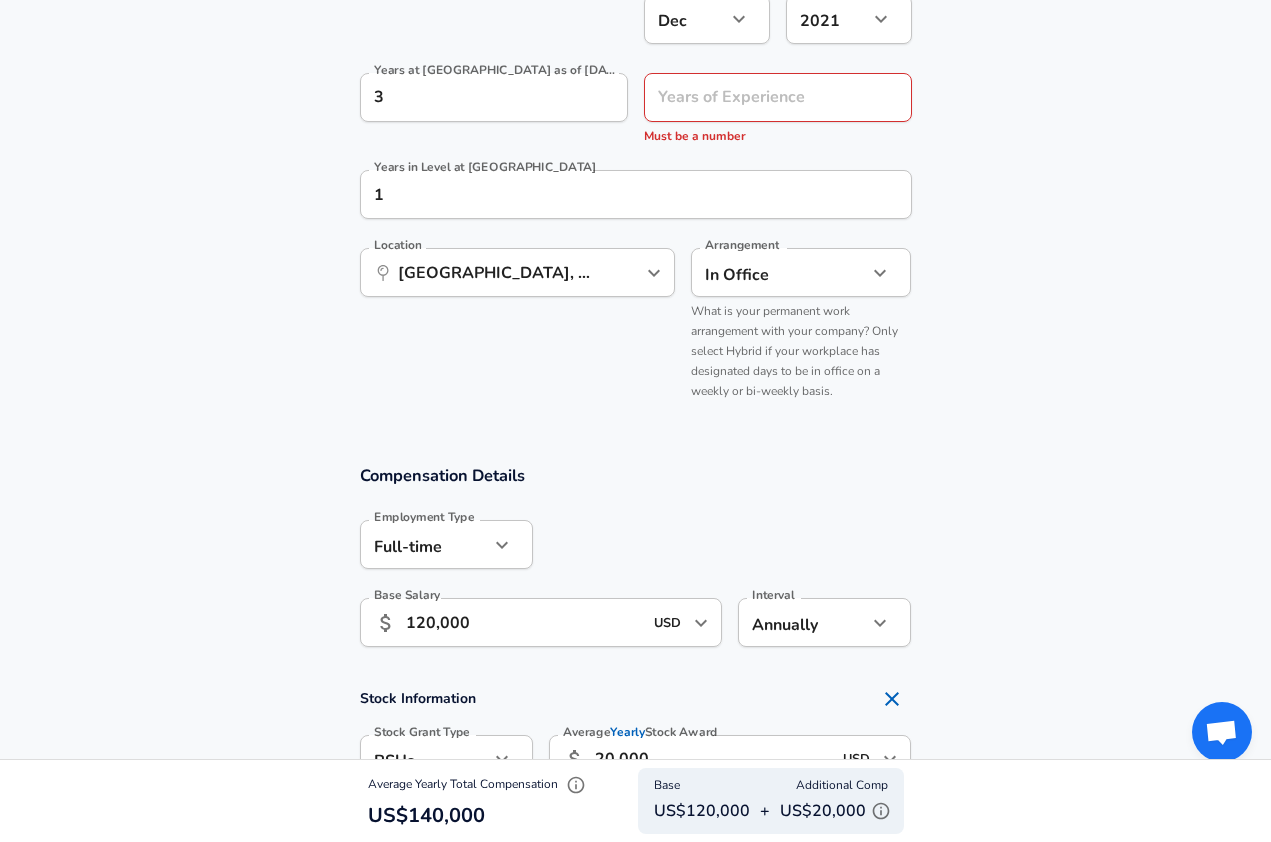 scroll, scrollTop: 842, scrollLeft: 0, axis: vertical 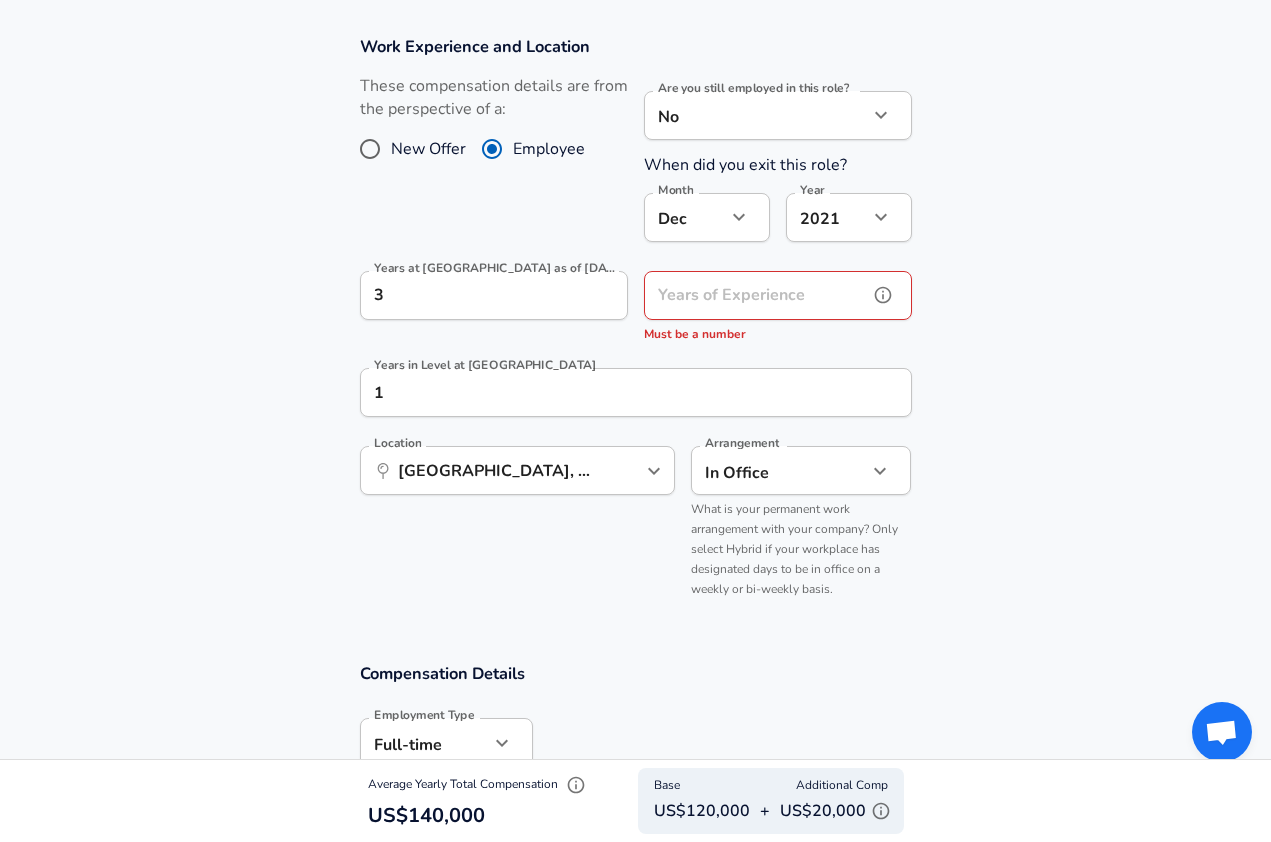click on "Years of Experience" at bounding box center (756, 295) 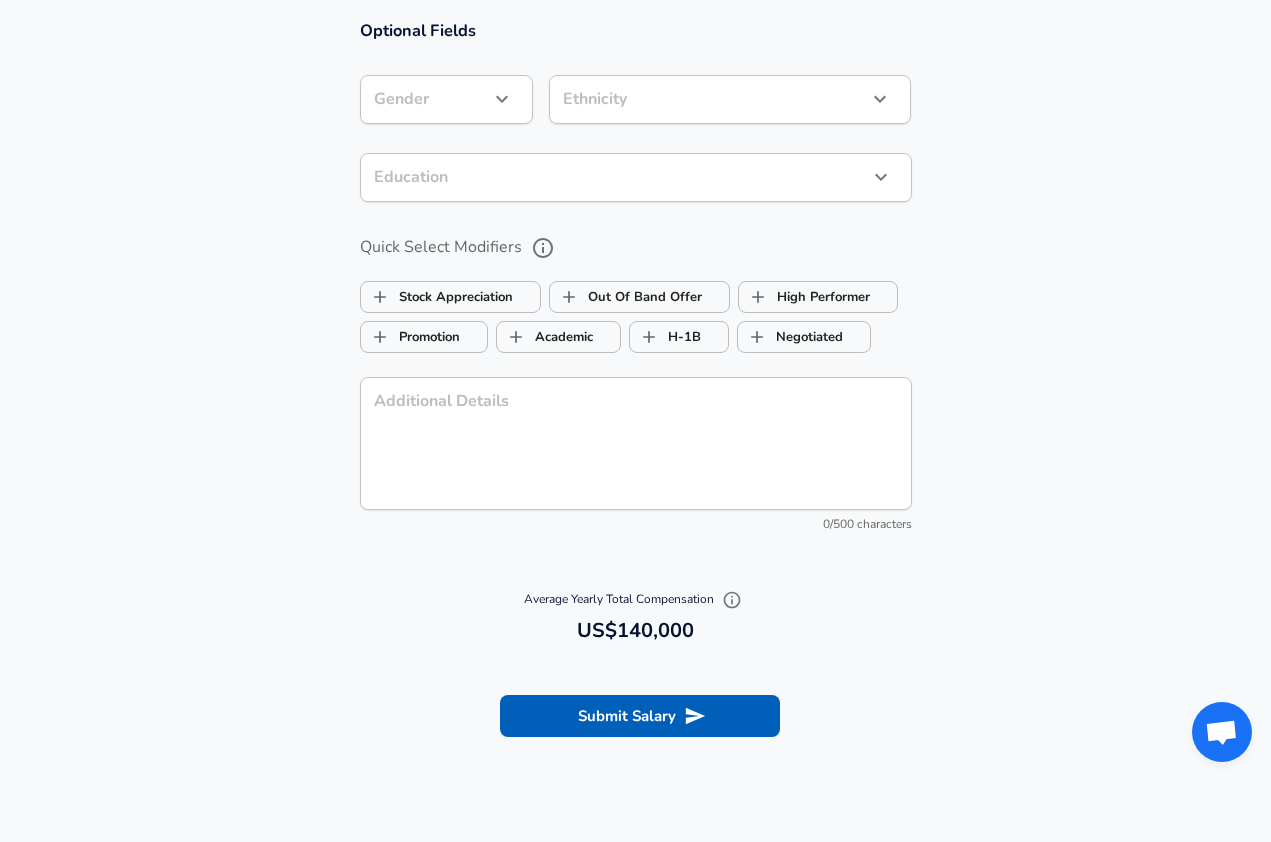 scroll, scrollTop: 2022, scrollLeft: 0, axis: vertical 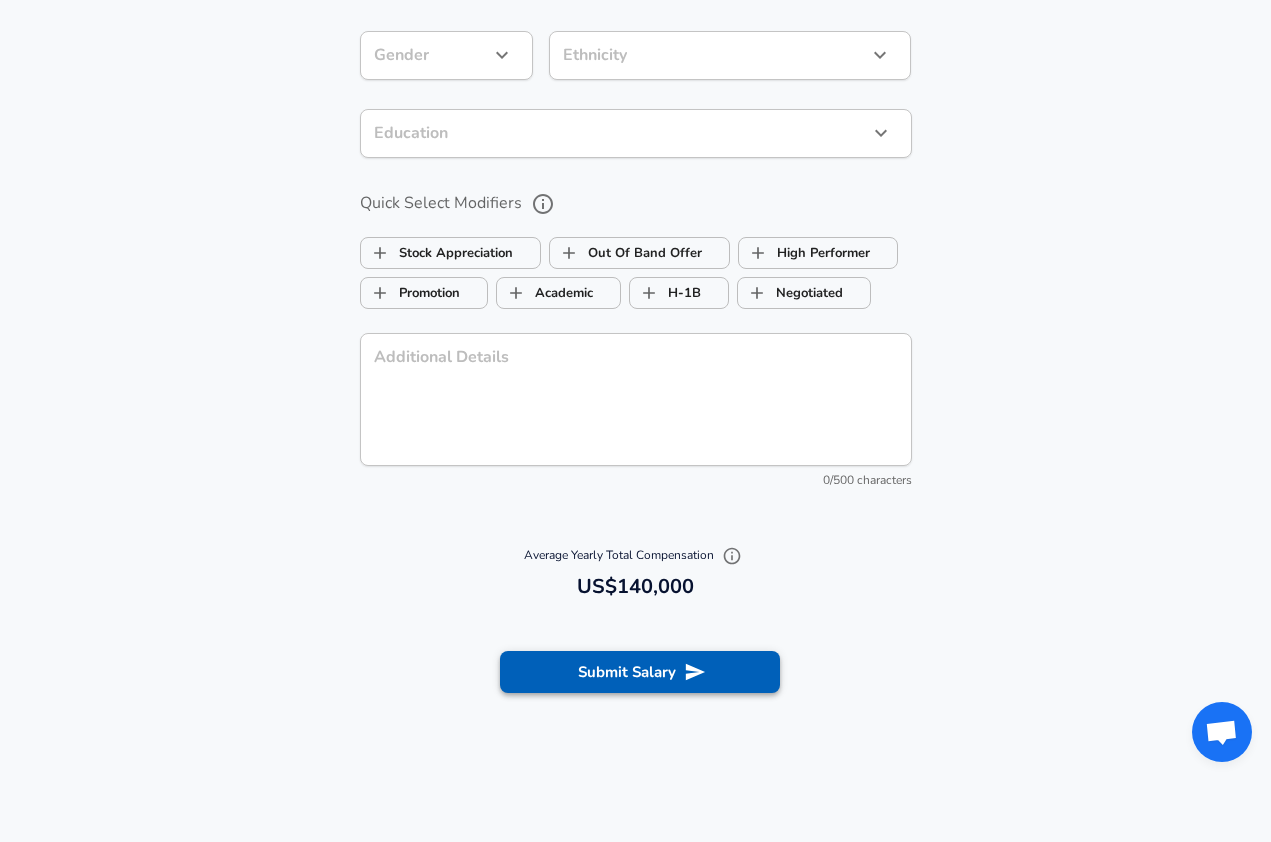 type on "7" 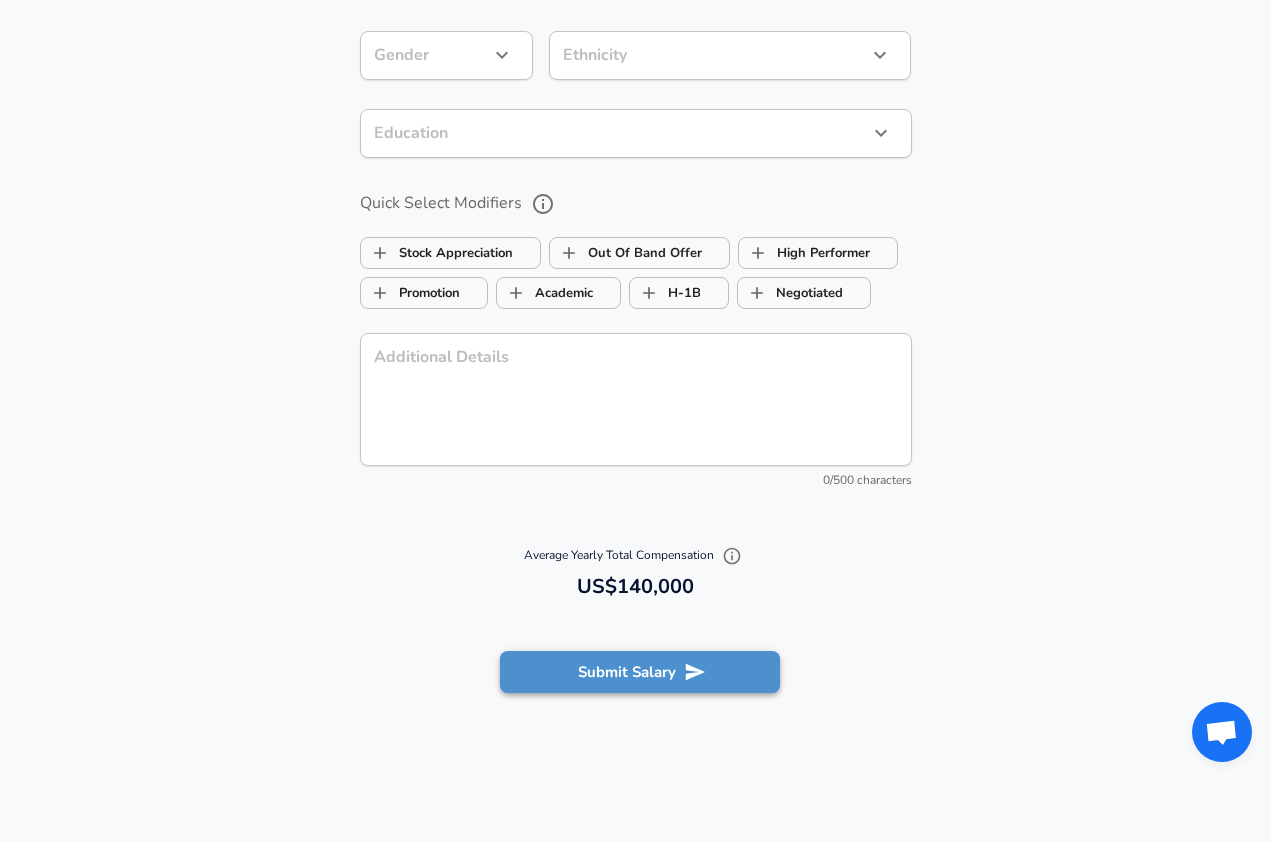 click on "Submit Salary" at bounding box center (640, 672) 